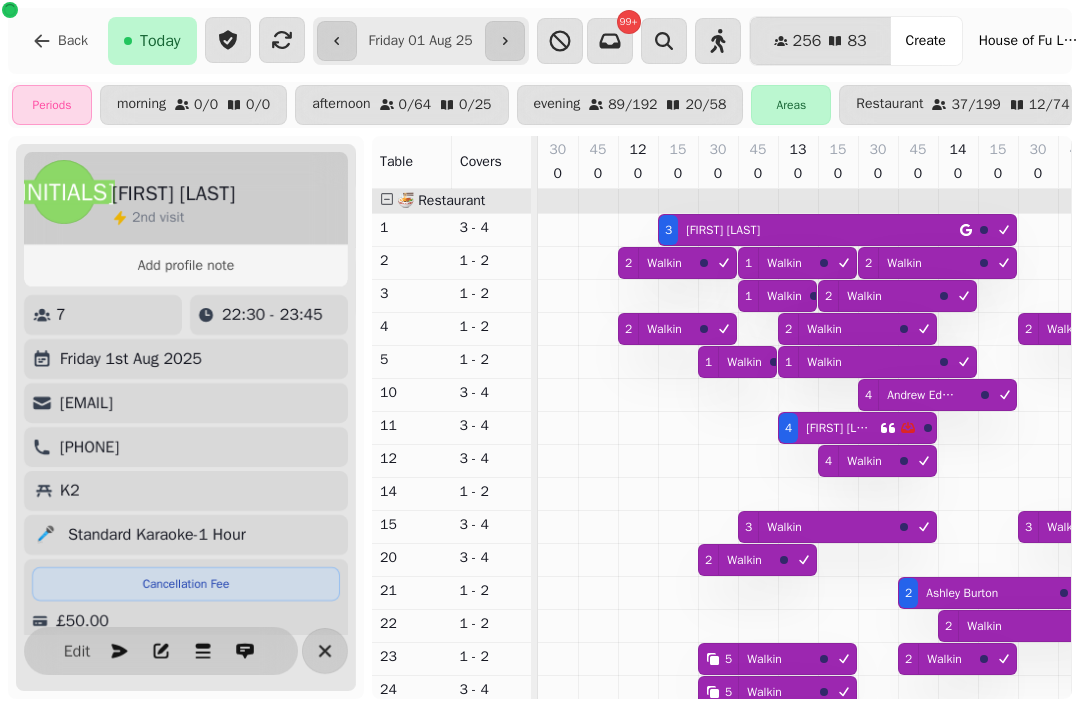 select on "**********" 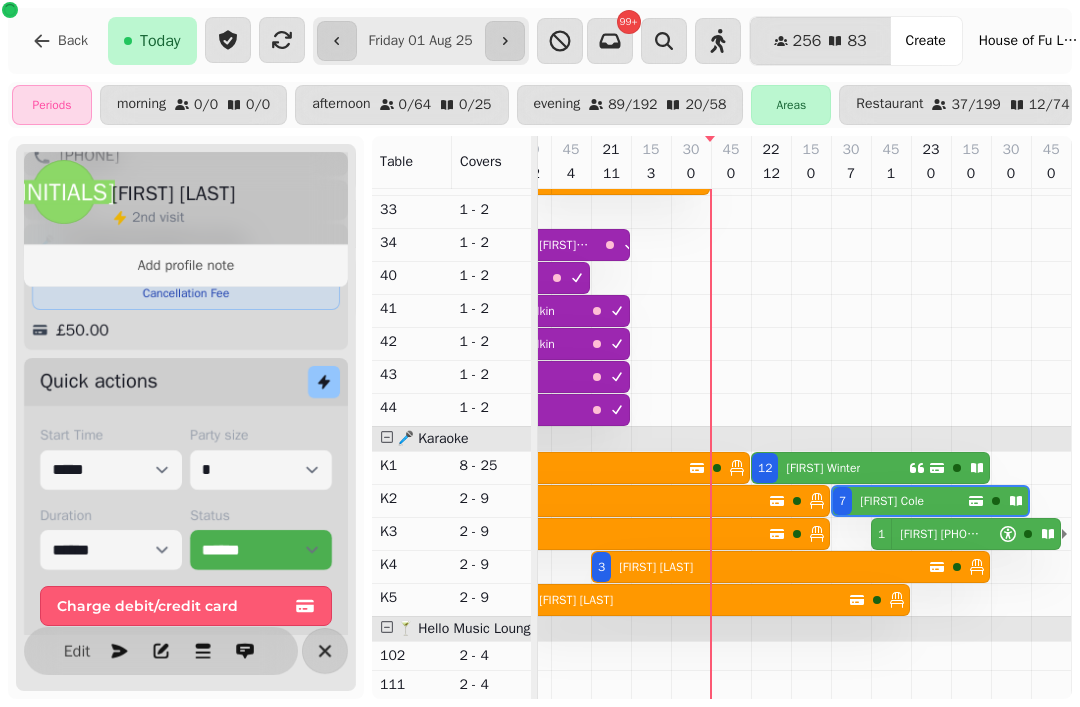 click on "[FIRST]    [PHONE]" at bounding box center (941, 534) 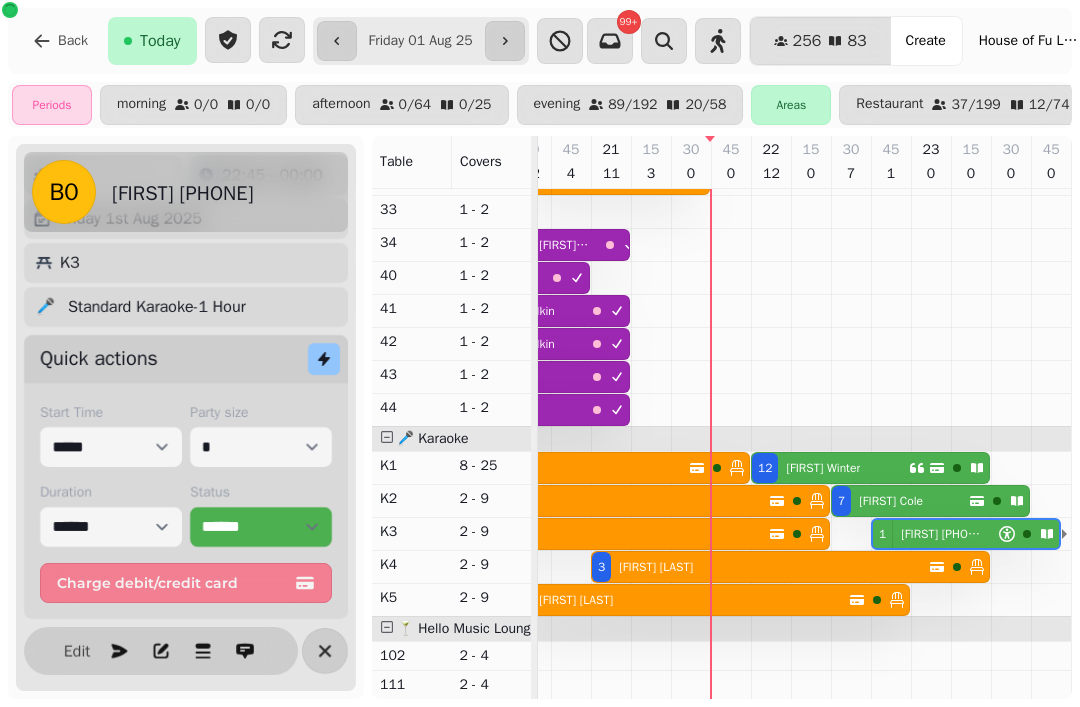 select on "**********" 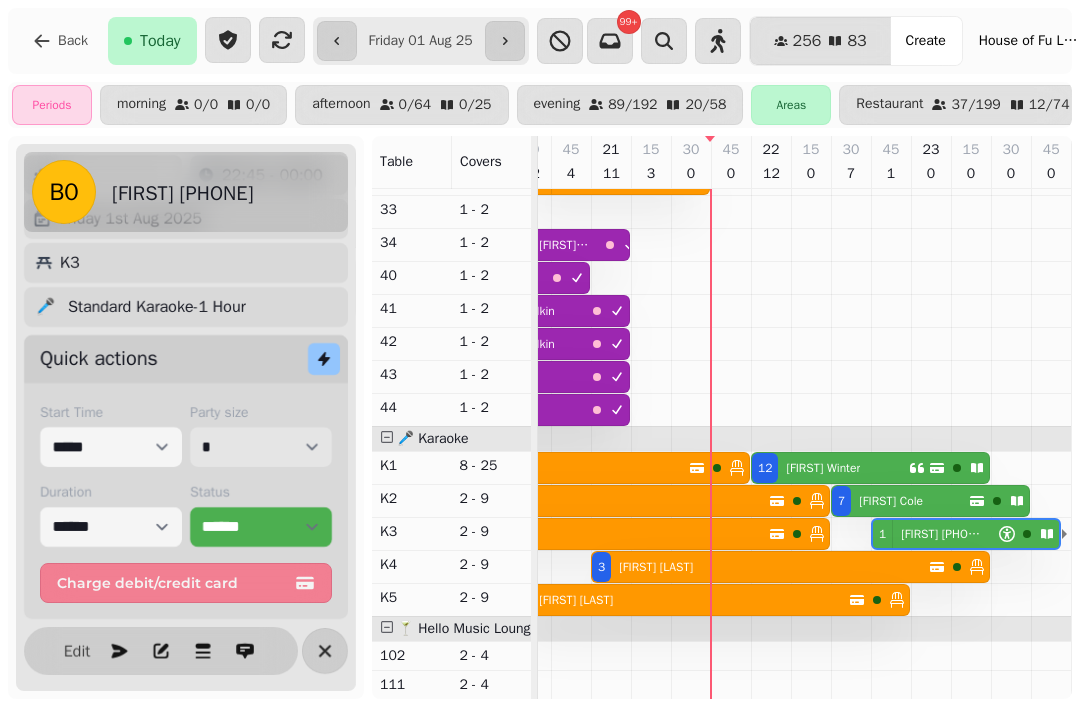 click on "* * * * * * * * * ** ** ** ** ** ** ** ** ** ** ** ** ** ** ** ** ** ** ** ** ** ** ** ** ** ** ** ** ** ** ** ** ** ** ** ** ** ** ** ** ** ** ** ** ** ** ** ** ** ** ** ** ** ** ** ** ** ** ** ** ** ** ** ** ** ** ** ** ** ** ** ** ** ** ** ** ** ** ** ** ** ** ** ** ** ** ** ** ** ** *** *** *** *** *** *** *** *** *** *** *** *** *** *** *** *** *** *** *** *** *** *** *** *** *** *** *** *** *** *** *** *** *** *** *** *** *** *** *** *** *** *** *** *** *** *** *** *** *** *** *** *** *** *** *** *** *** *** *** *** *** *** *** *** *** *** *** *** *** *** *** *** *** *** *** *** *** *** *** *** *** *** *** *** *** *** *** *** *** *** *** *** *** *** *** *** *** *** *** *** *** *** *** *** *** *** *** *** *** *** *** *** *** *** *** *** *** *** *** *** *** *** *** *** *** *** *** *** *** *** *** *** *** *** *** *** *** *** *** *** *** *** *** *** *** *** *** *** *** *** ***" at bounding box center [261, 447] 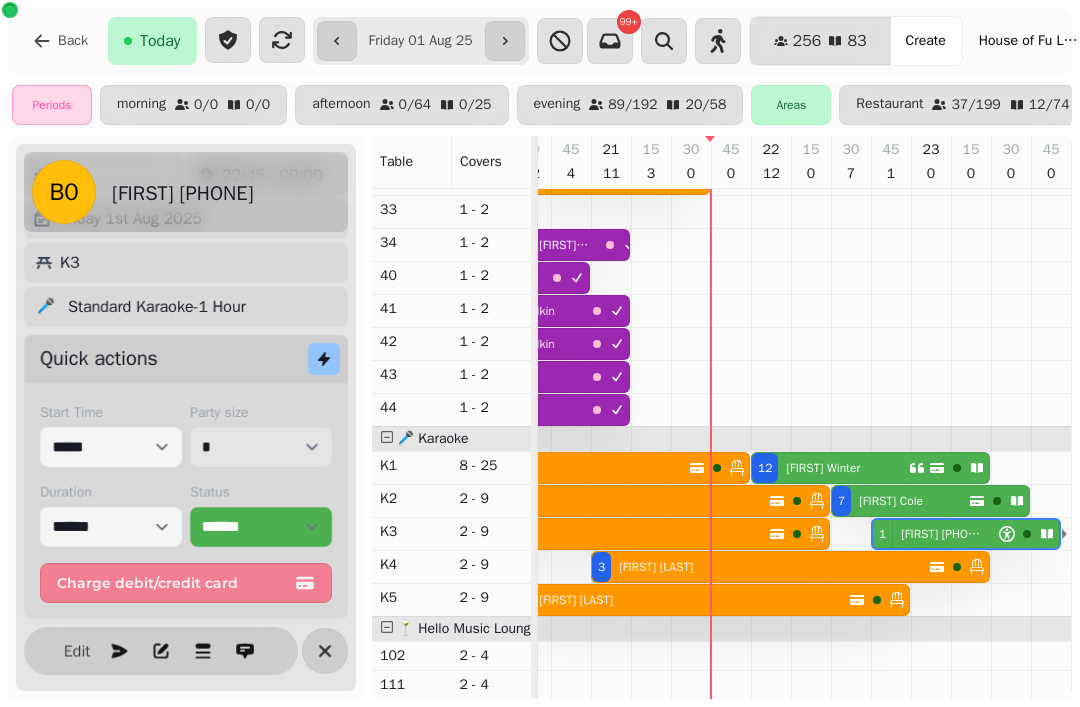 select on "*" 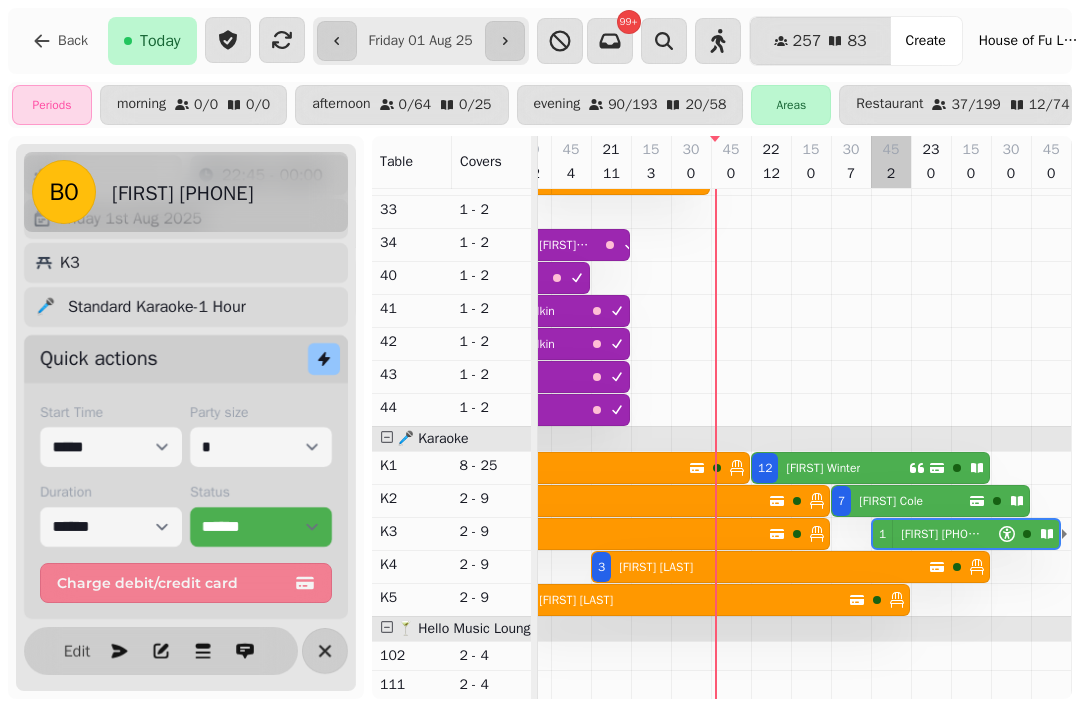click at bounding box center [891, 121] 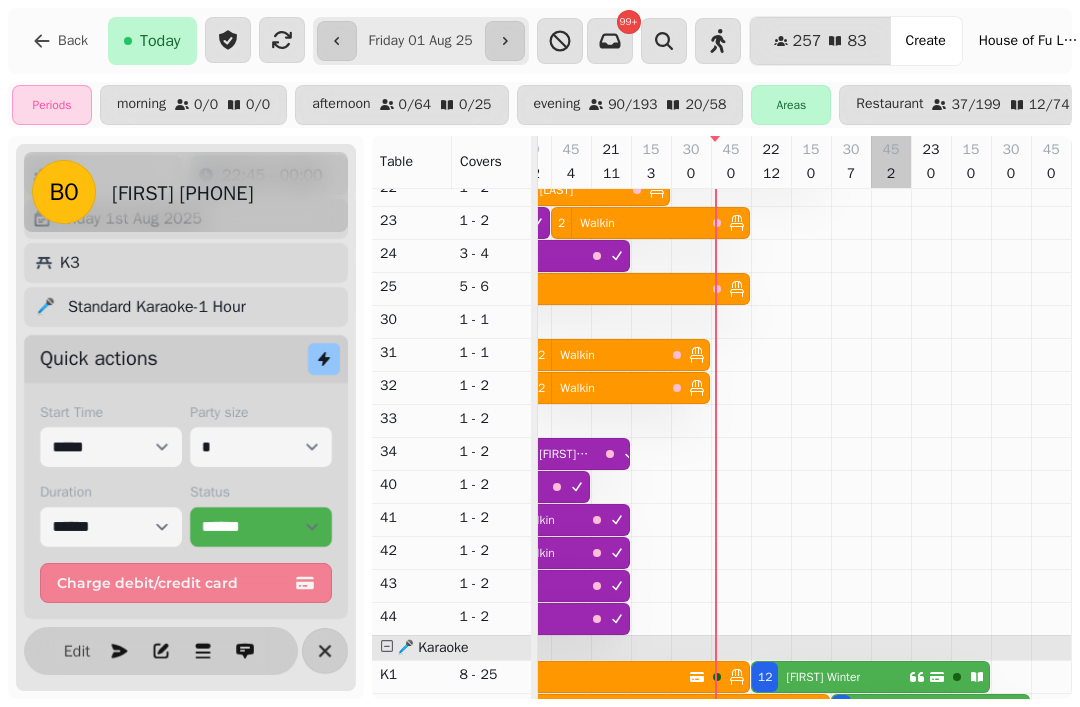 scroll, scrollTop: 351, scrollLeft: 0, axis: vertical 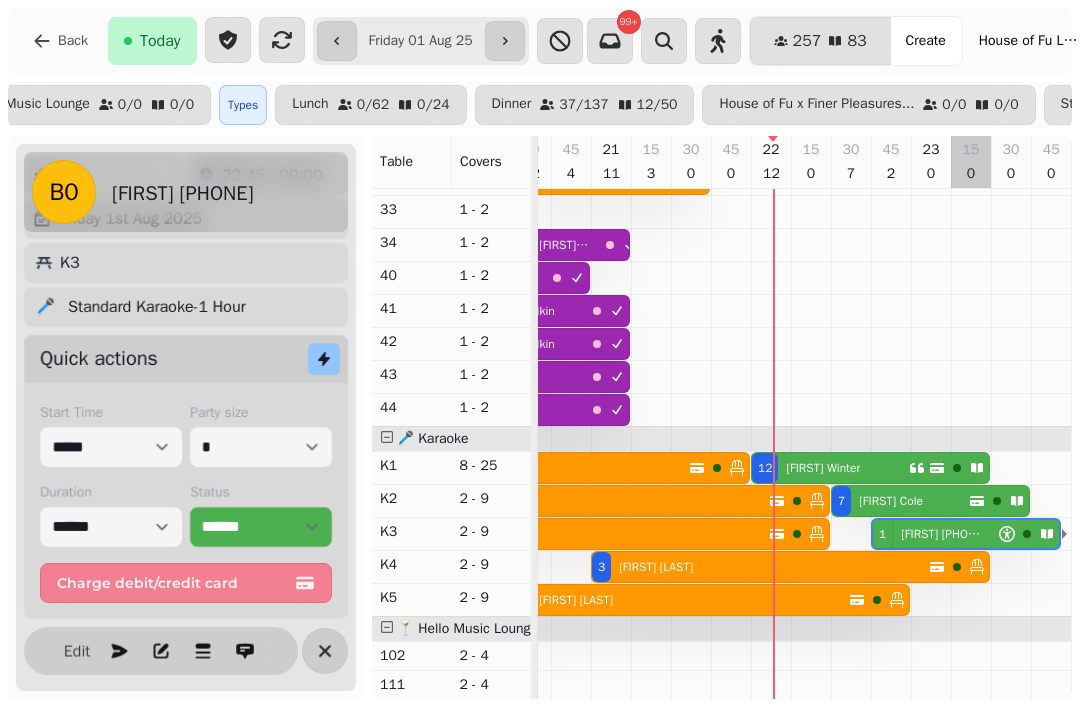 click at bounding box center (971, 121) 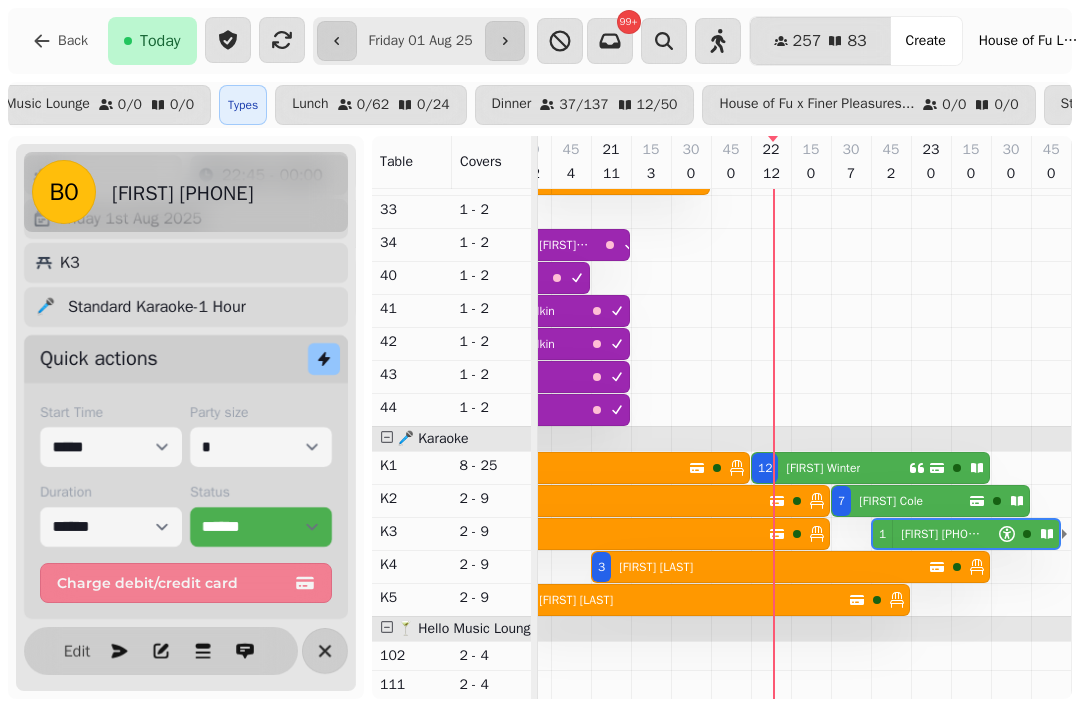 click on "[FIRST]   [LAST]" at bounding box center (823, 468) 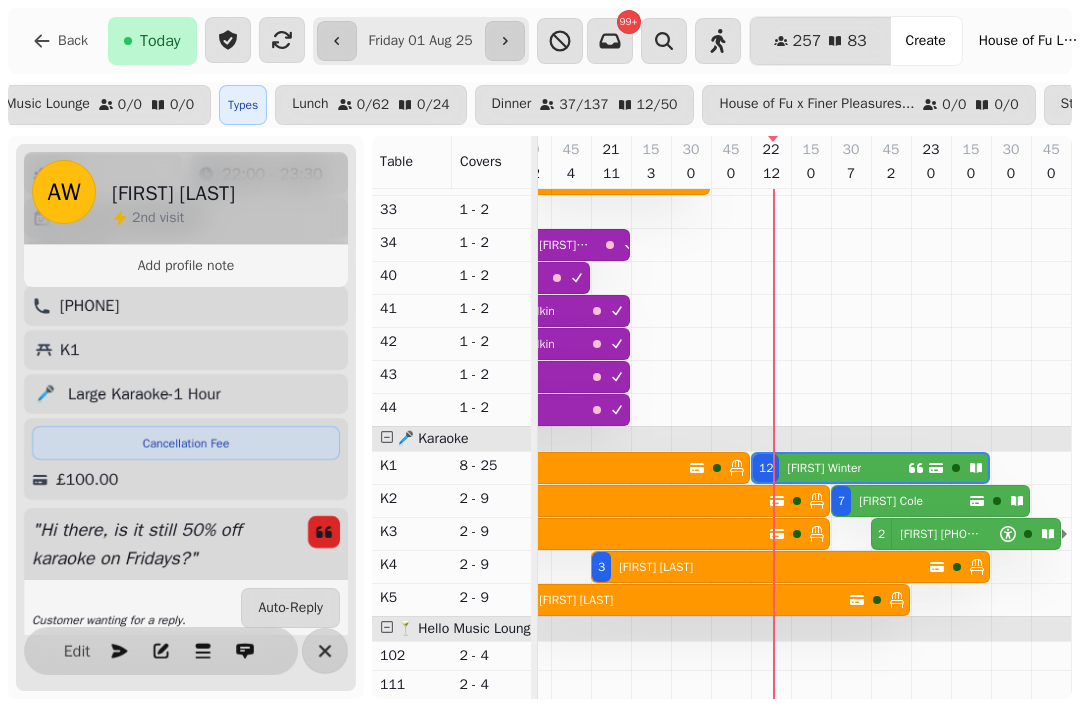 select on "**********" 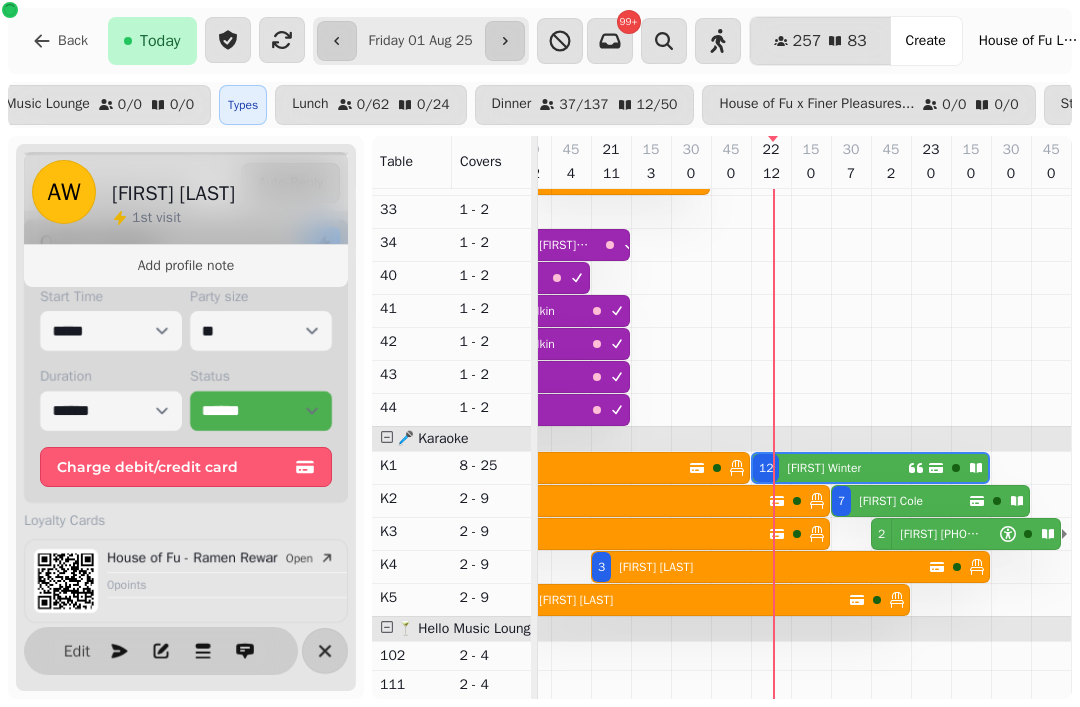scroll, scrollTop: 569, scrollLeft: 0, axis: vertical 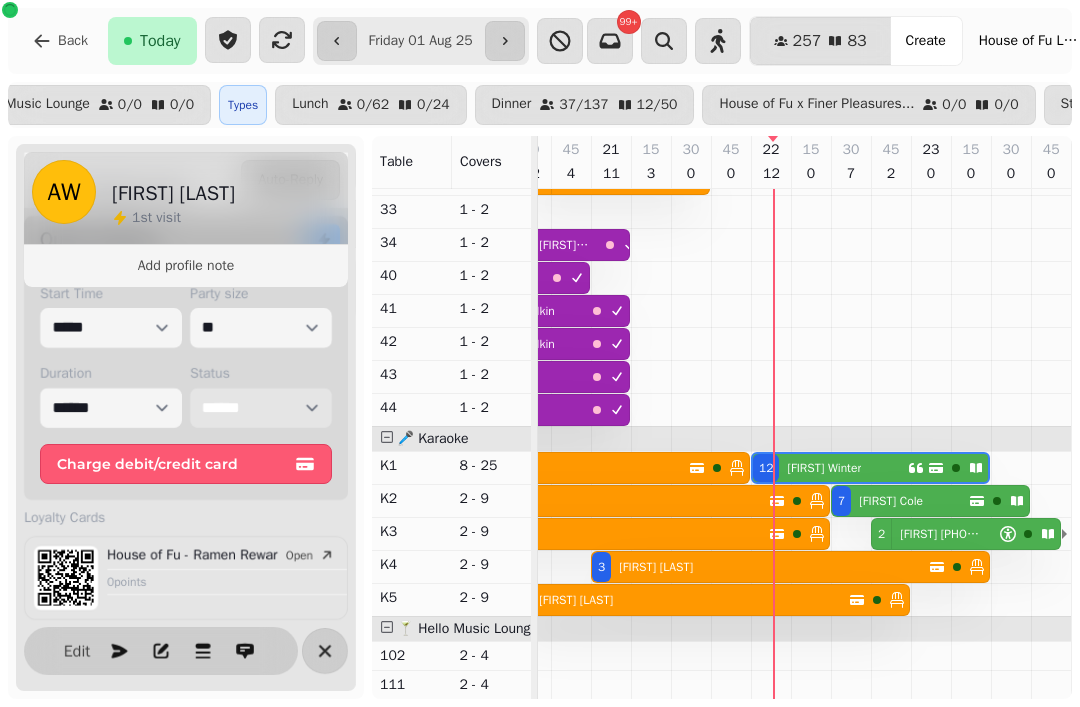 click on "**********" at bounding box center (261, 408) 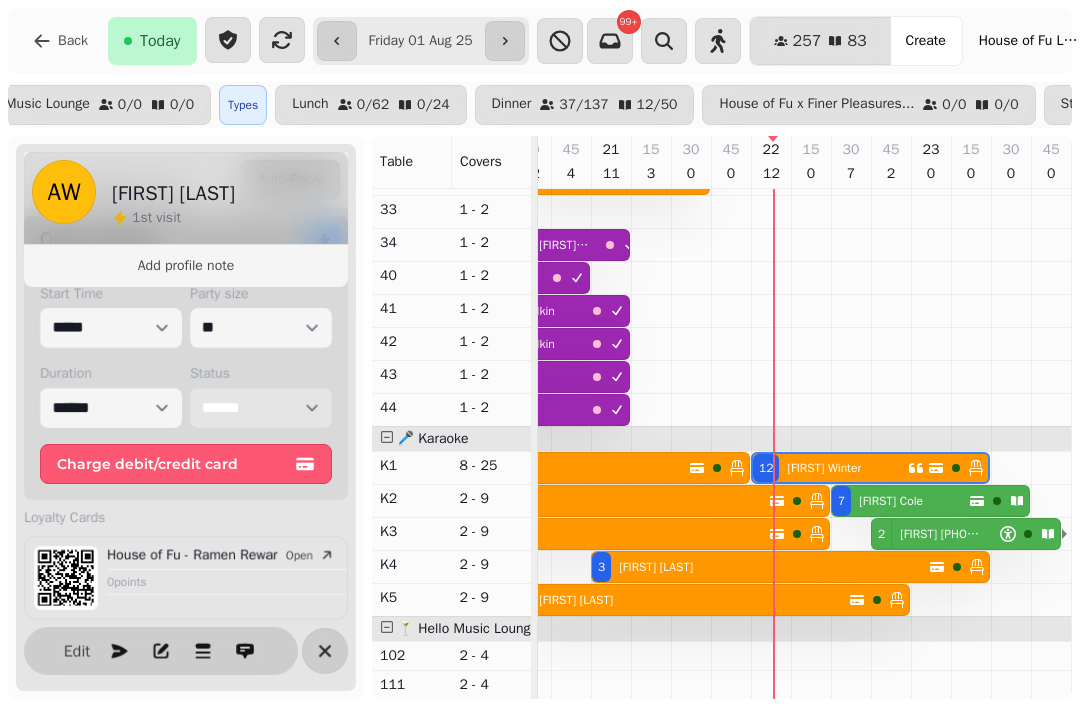select on "******" 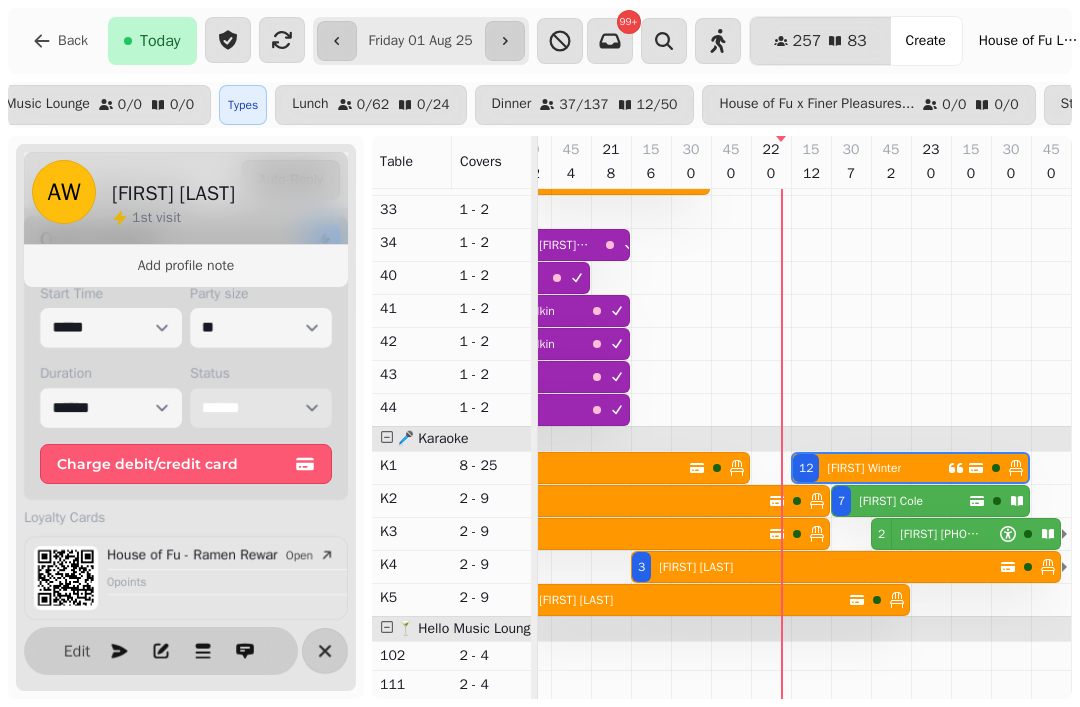 select on "**********" 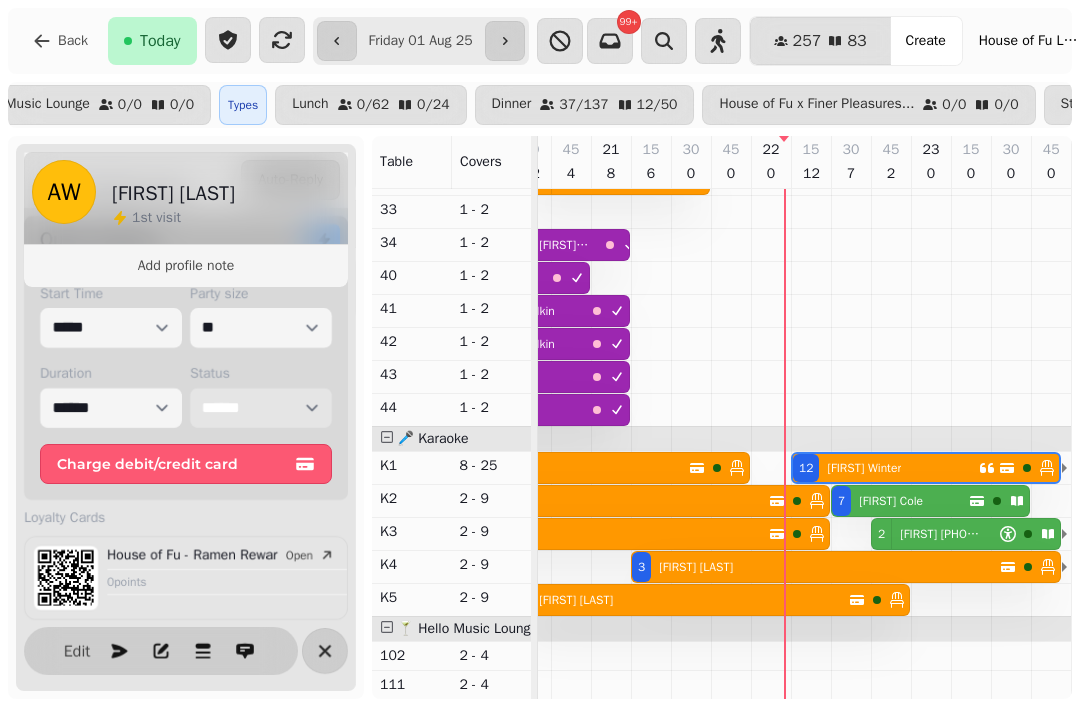 select on "****" 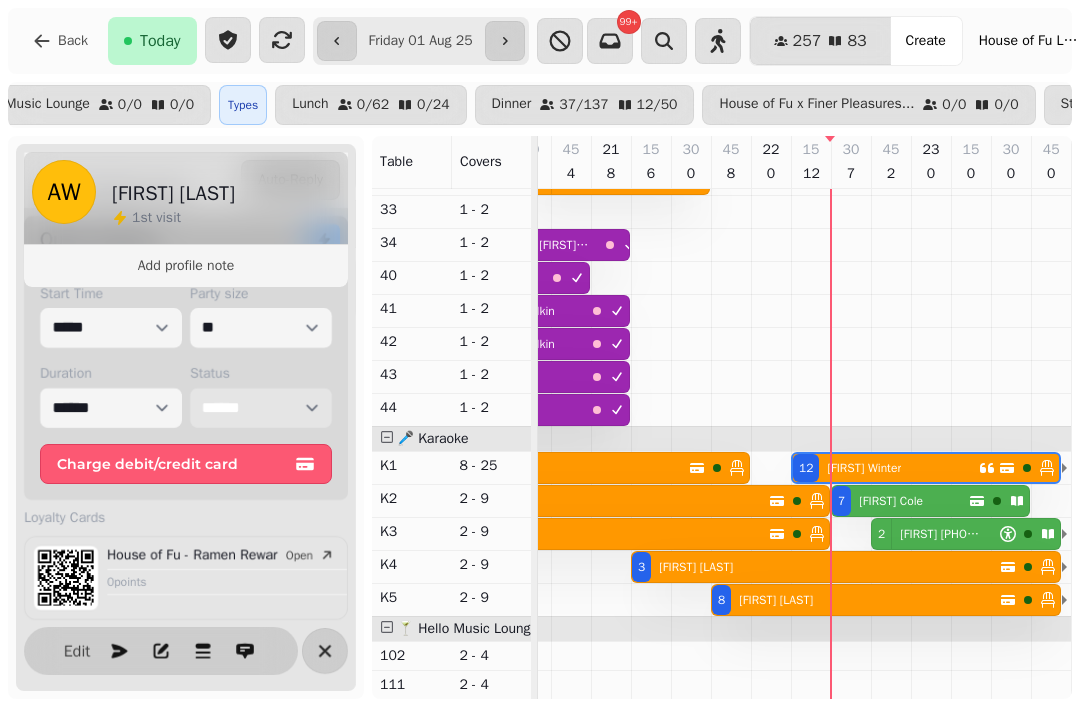 scroll, scrollTop: 645, scrollLeft: 1462, axis: both 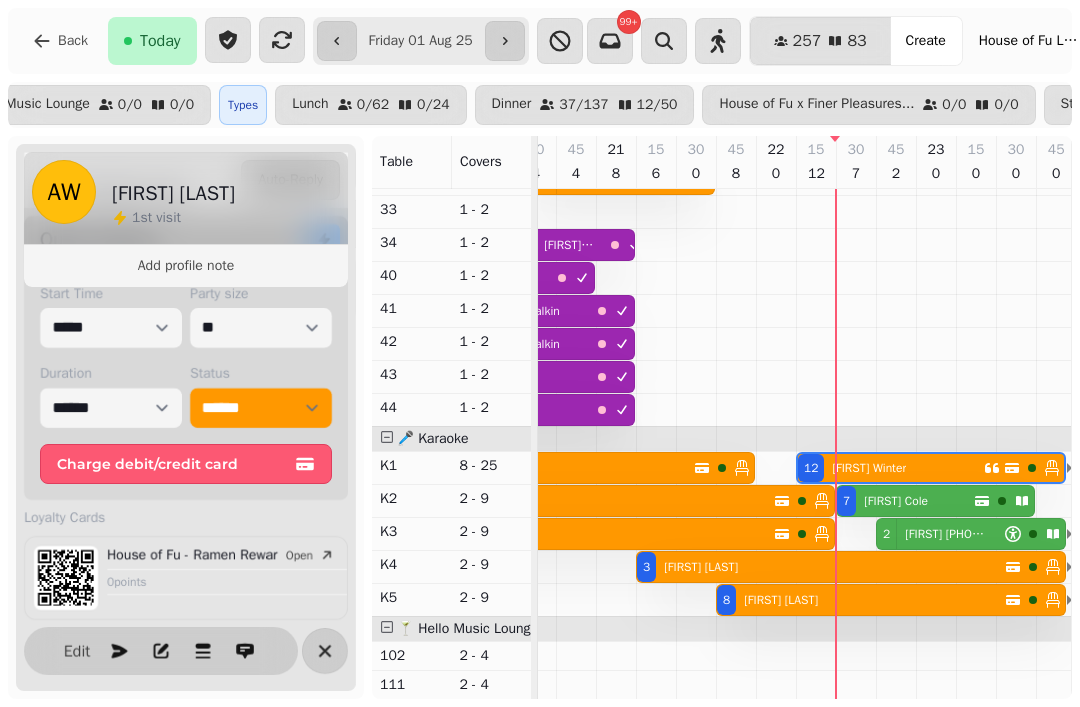 click on "[NUMBER] [FIRST]   [LAST]" at bounding box center (861, 600) 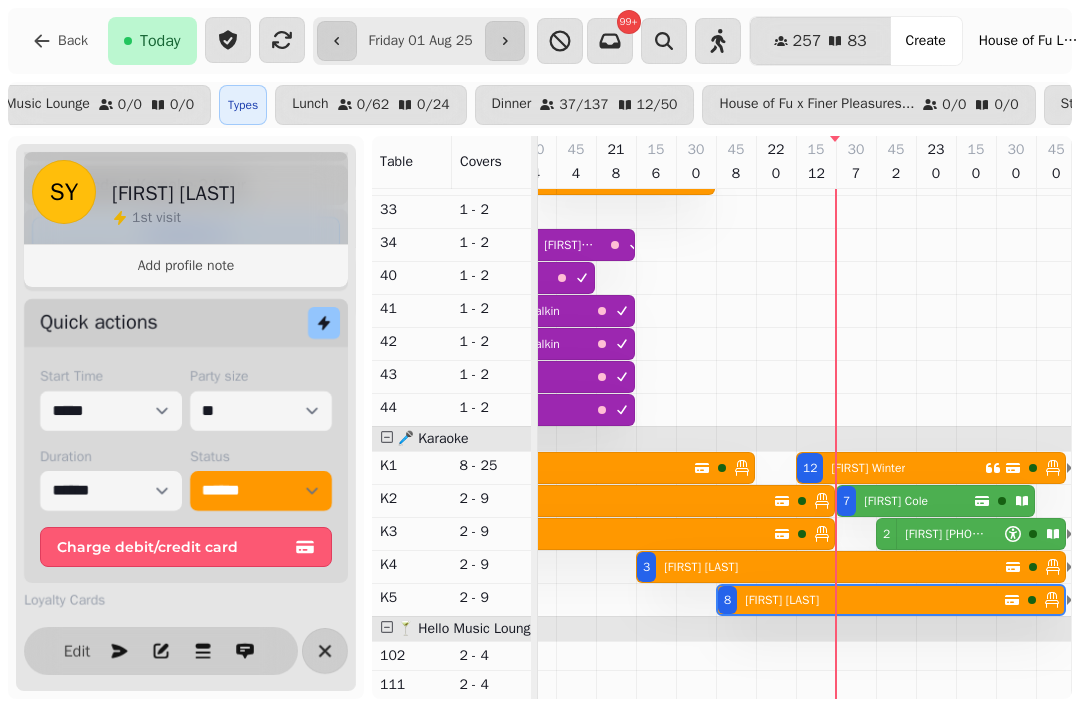 select on "**********" 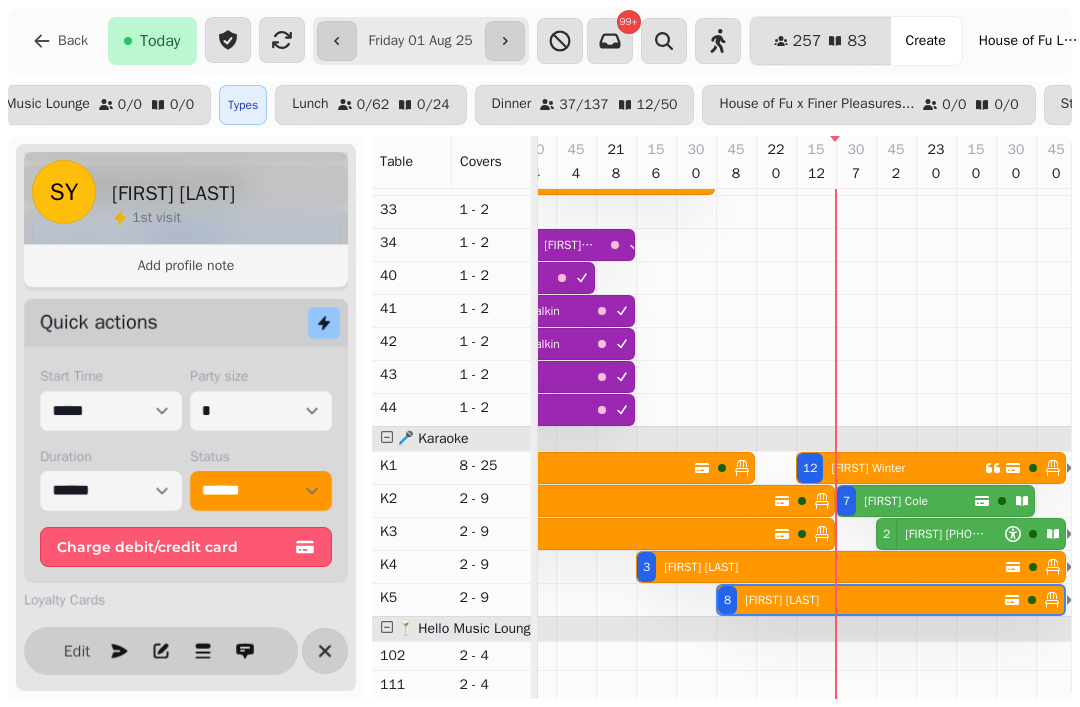 scroll, scrollTop: 349, scrollLeft: 0, axis: vertical 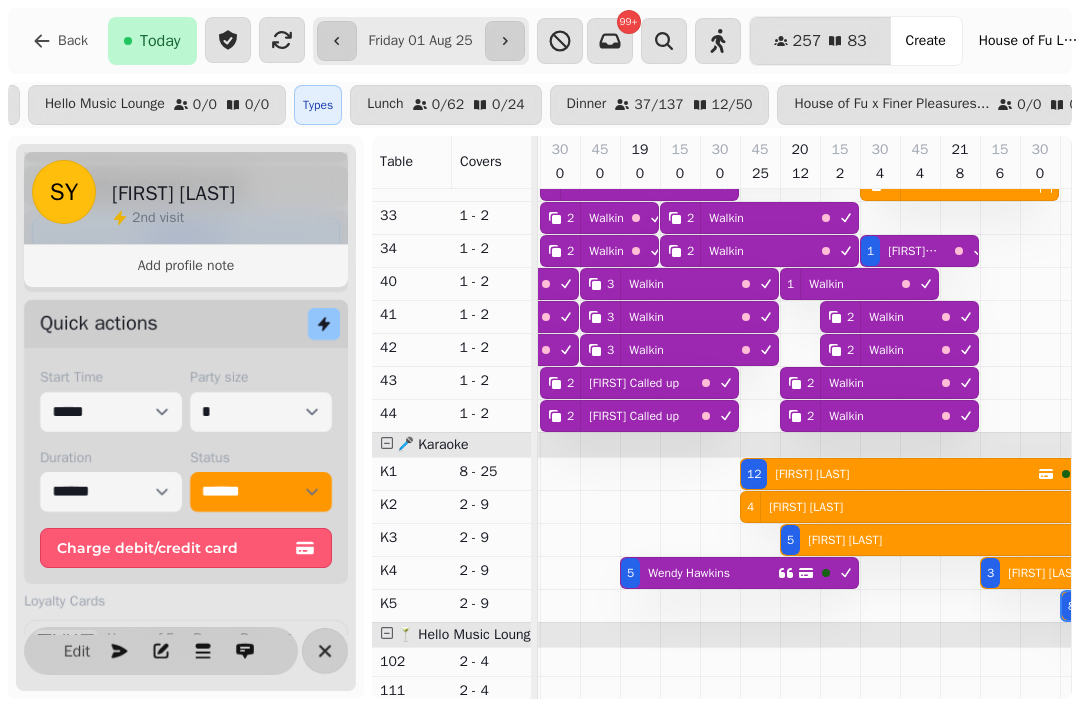 click on "[FIRST]   [LAST]" at bounding box center [812, 474] 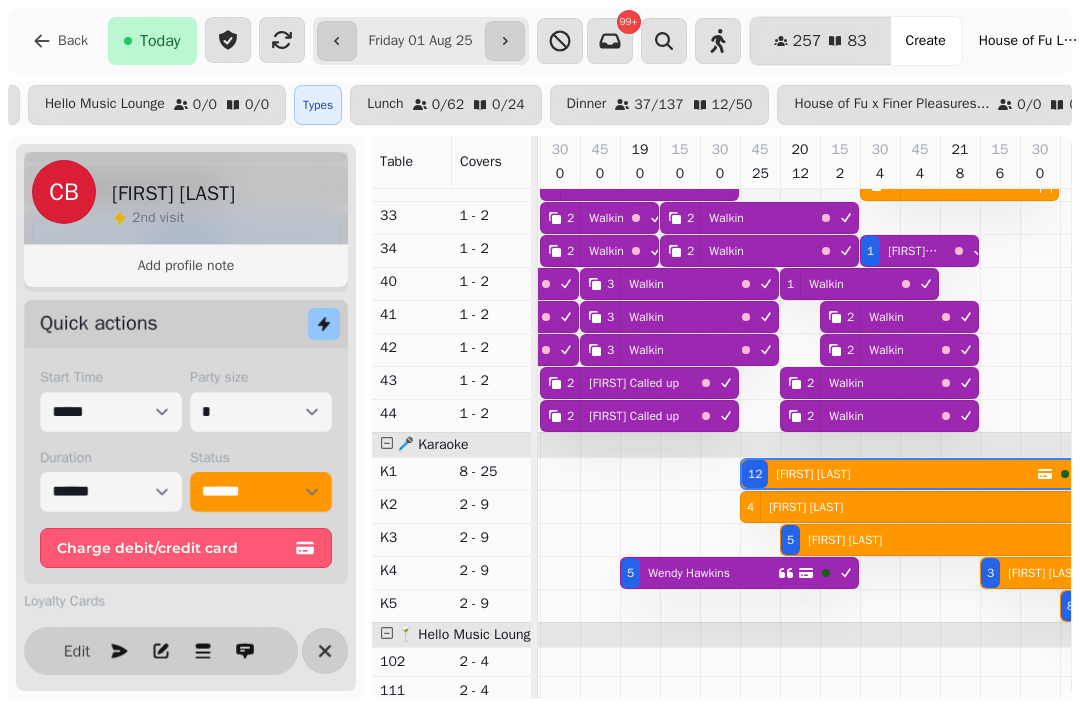 select on "**********" 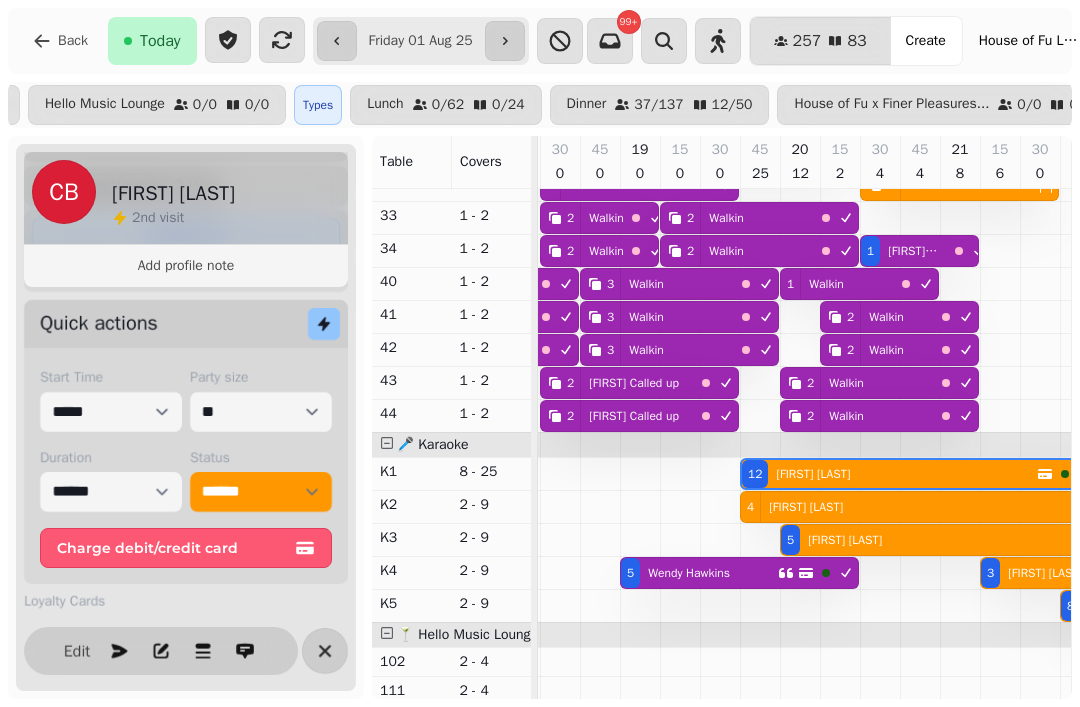 select on "****" 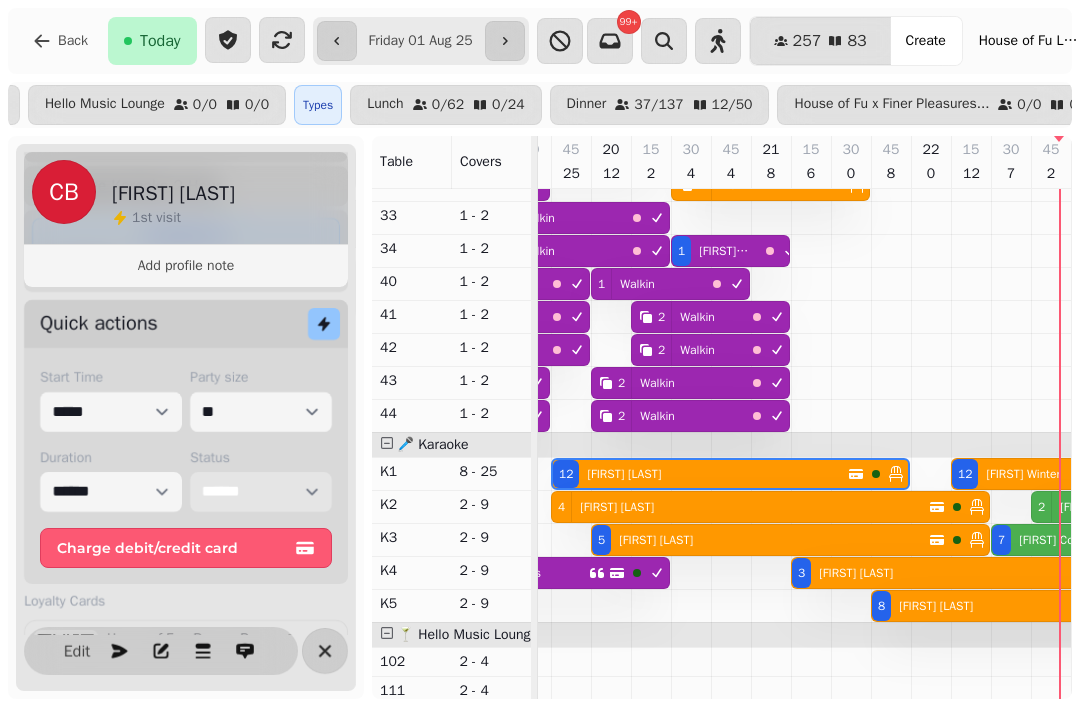 click on "**********" at bounding box center (261, 492) 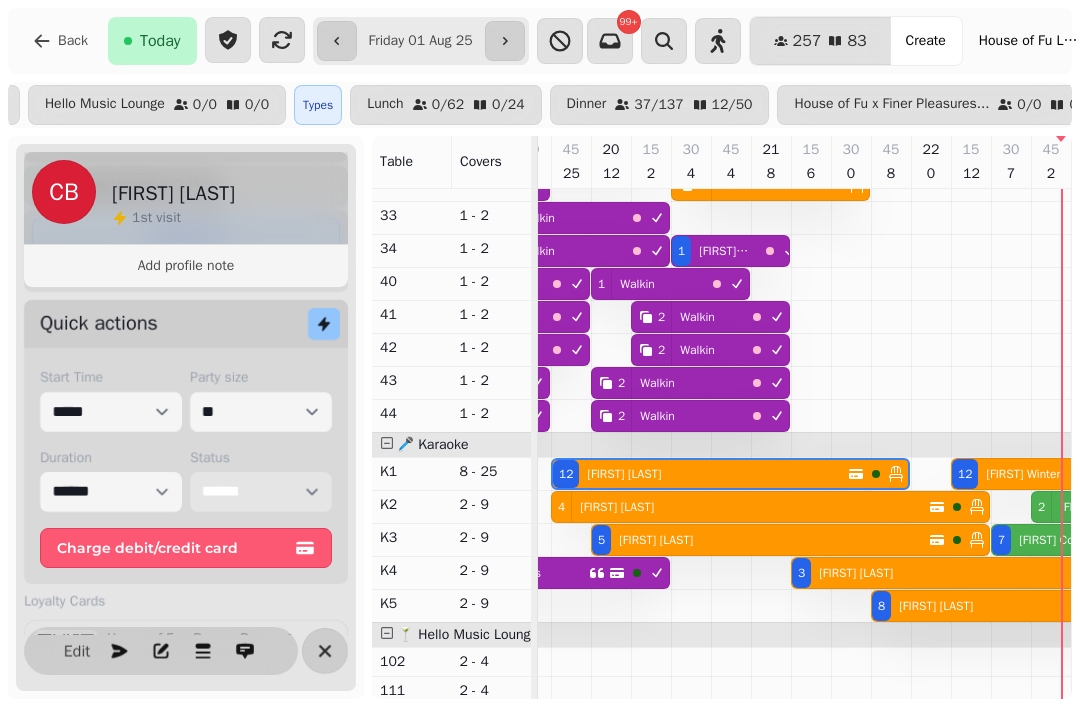select on "********" 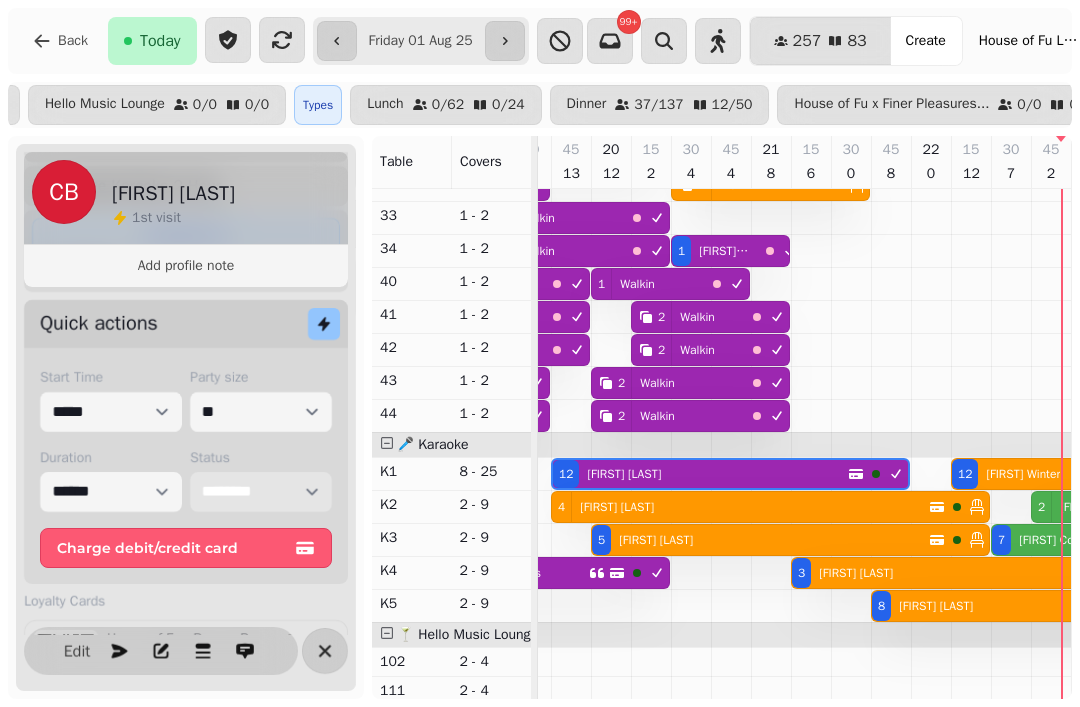 scroll, scrollTop: 638, scrollLeft: 1303, axis: both 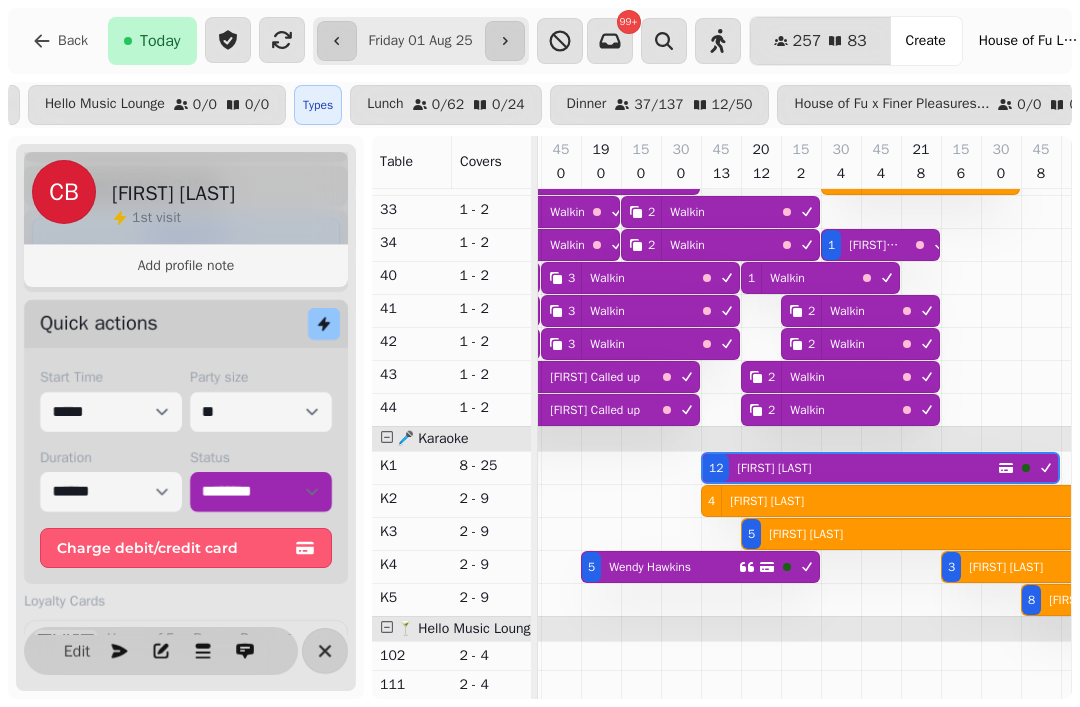 select on "**********" 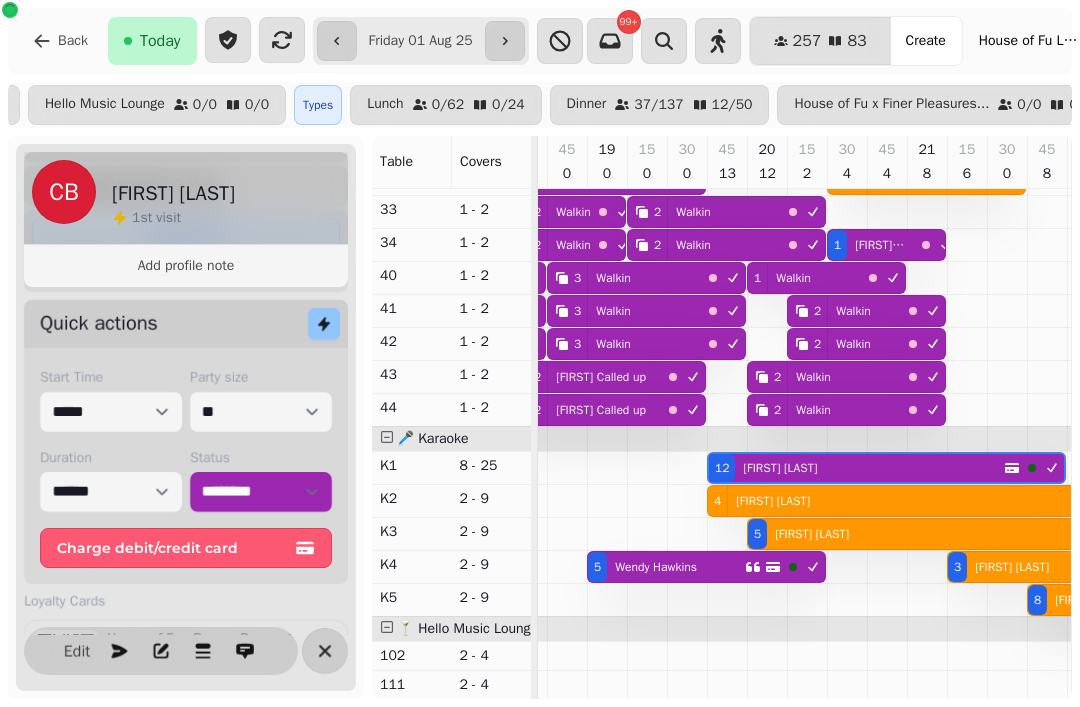 click on "[FIRST]   [LAST]" at bounding box center [773, 501] 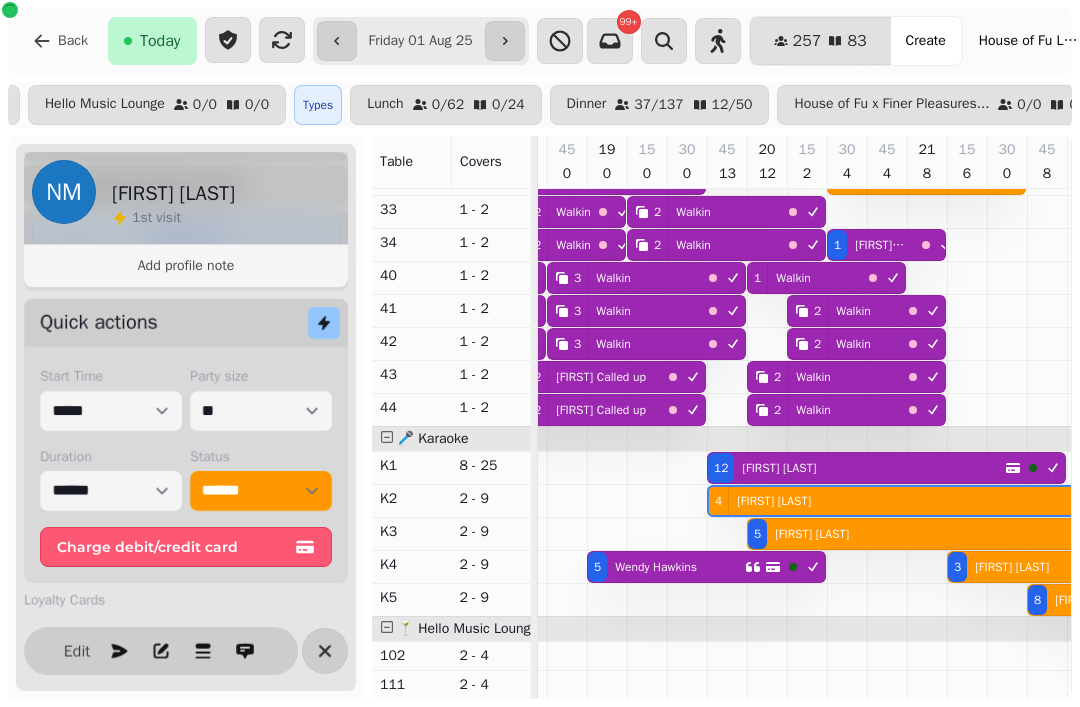 select on "*" 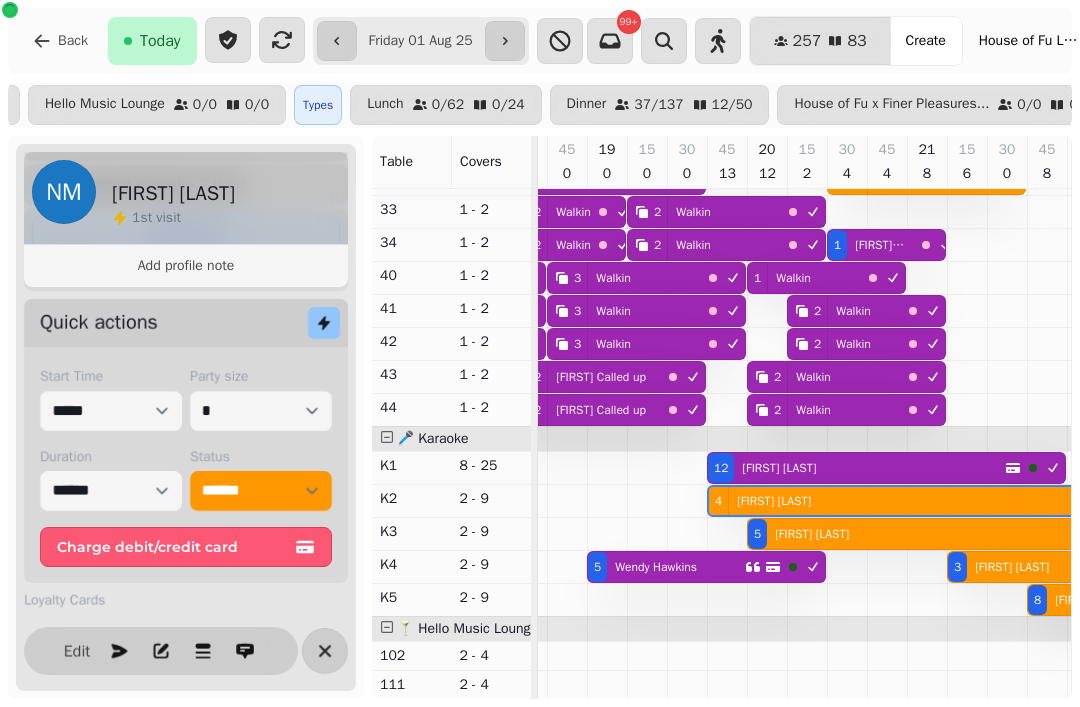 select on "****" 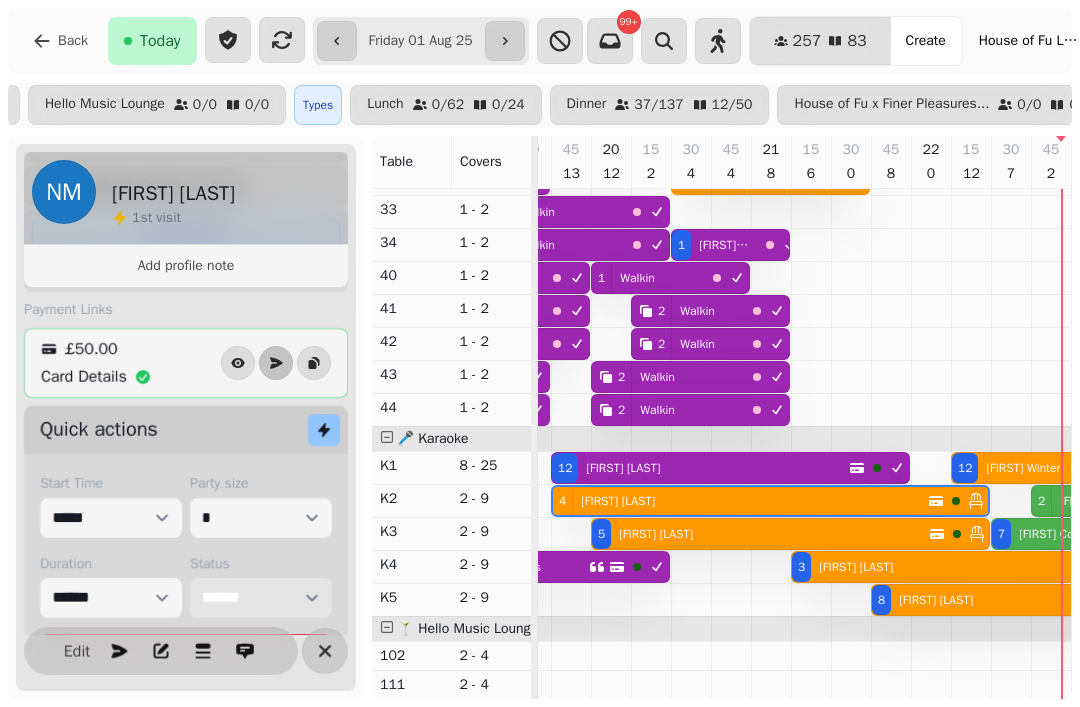 click on "**********" at bounding box center (261, 598) 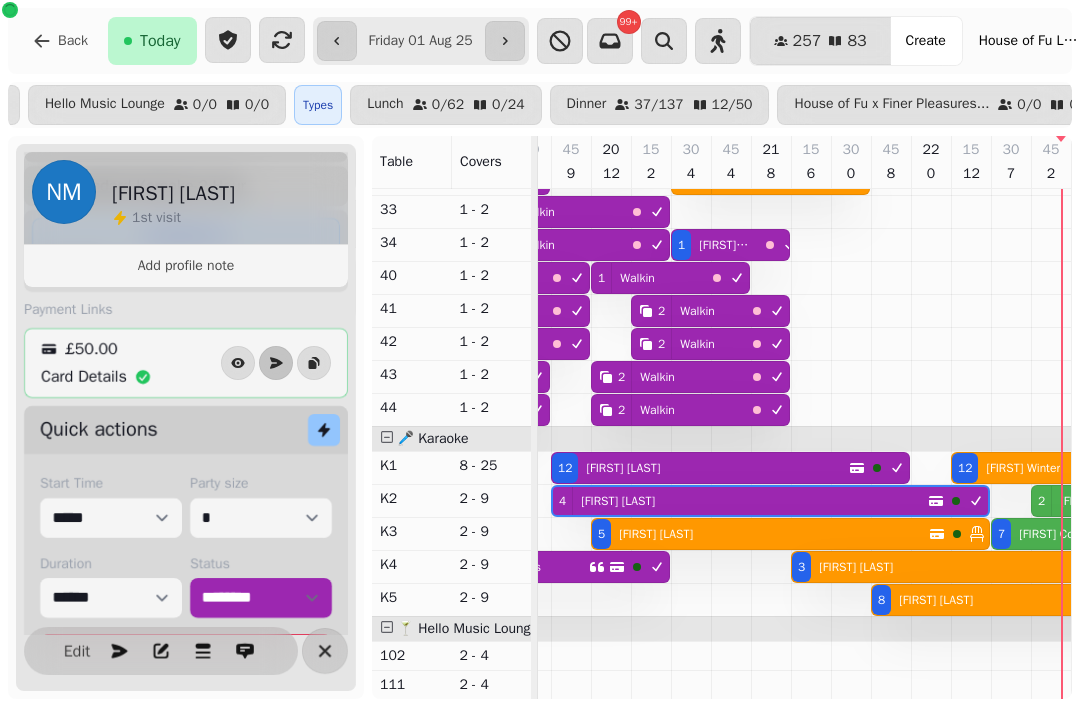 click on "[NUMBER] [FIRST]   [LAST]" at bounding box center [760, 534] 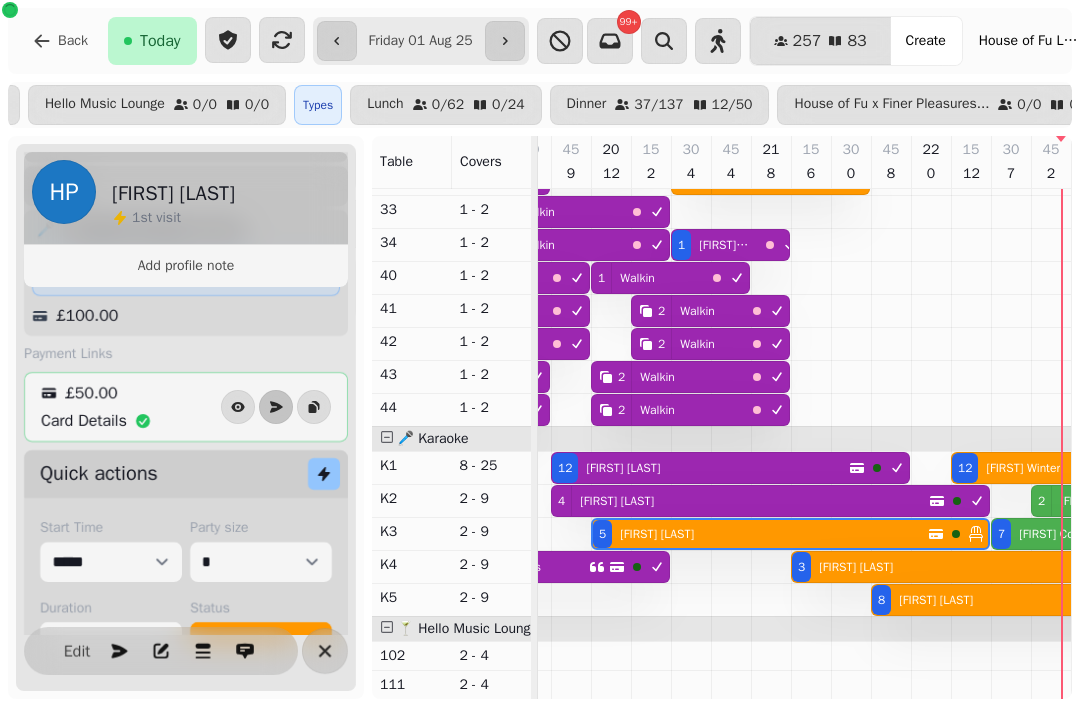 select on "**********" 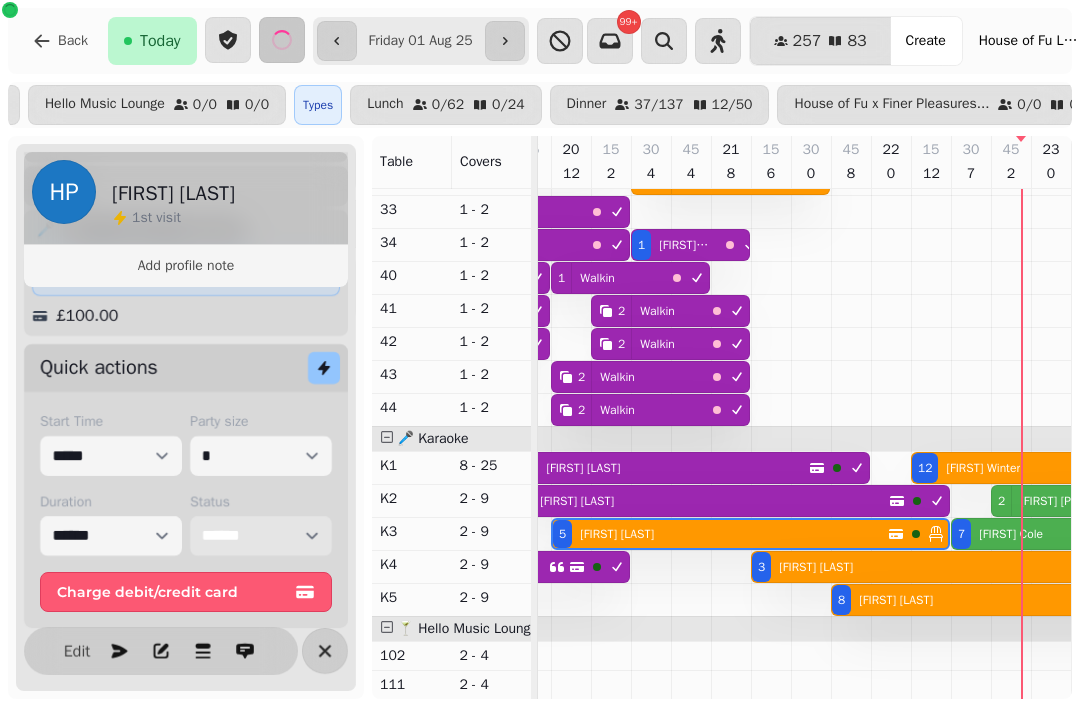 click on "**********" at bounding box center [261, 536] 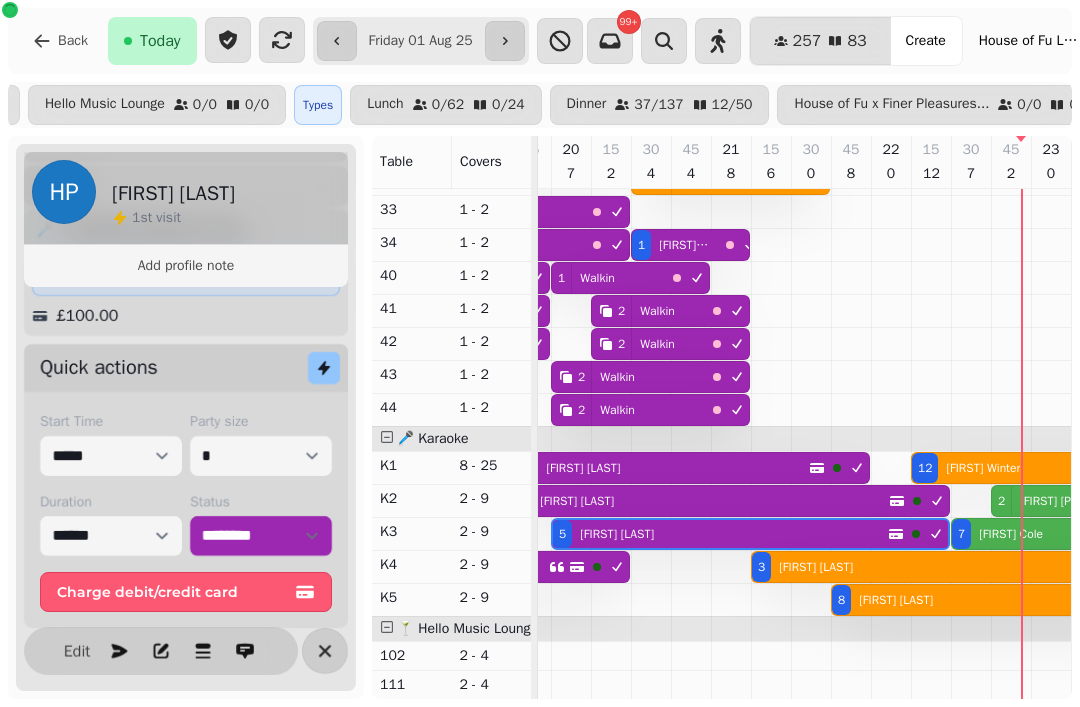 click on "[FIRST]   [LAST]" at bounding box center (816, 567) 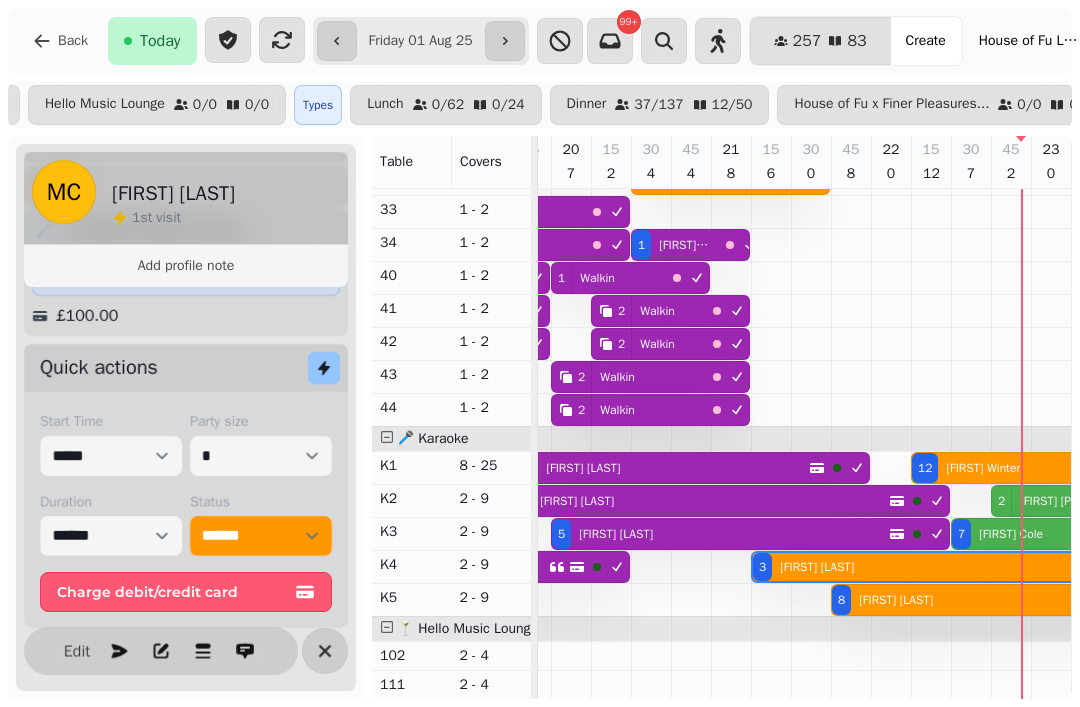 select on "**********" 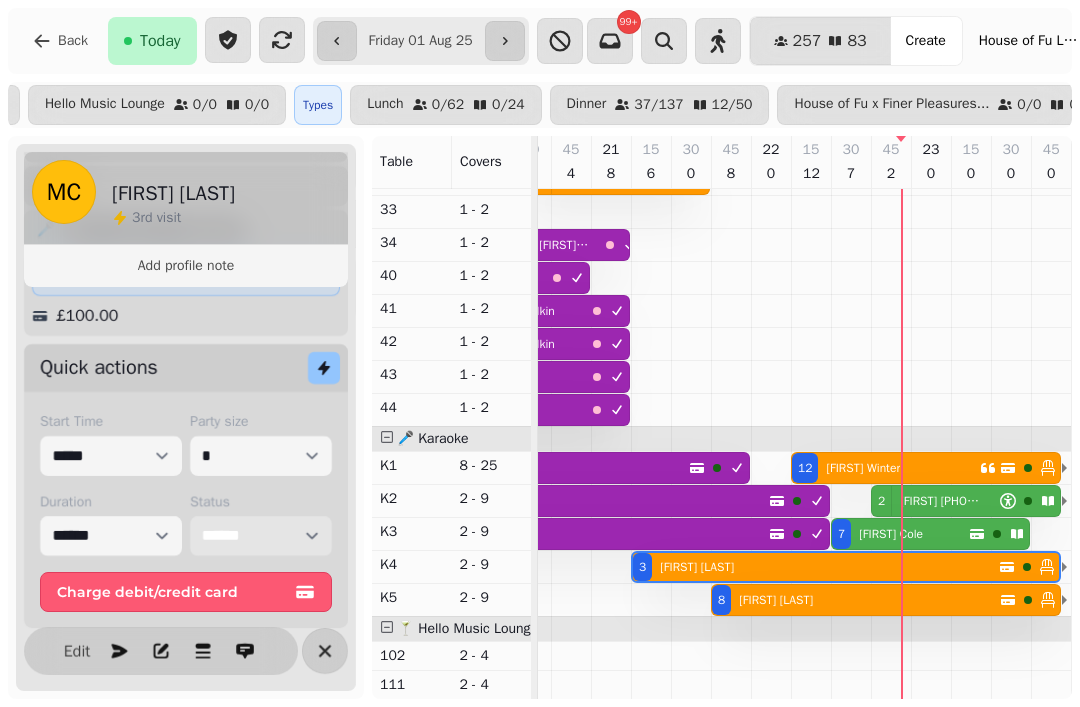 click on "**********" at bounding box center [261, 536] 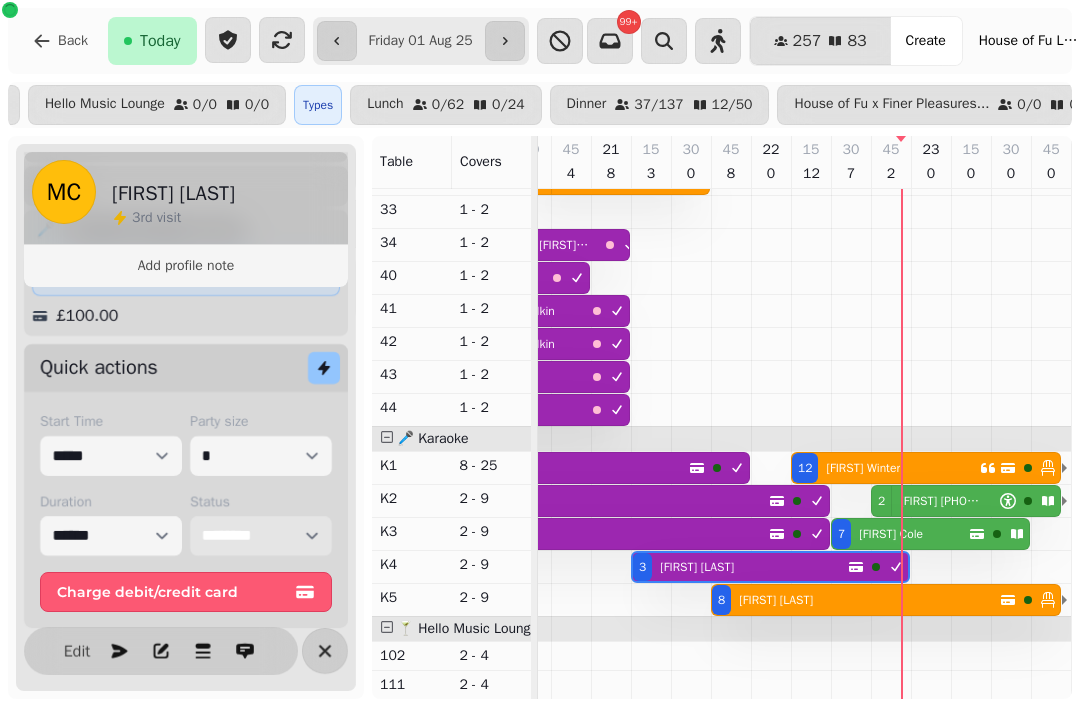 select on "****" 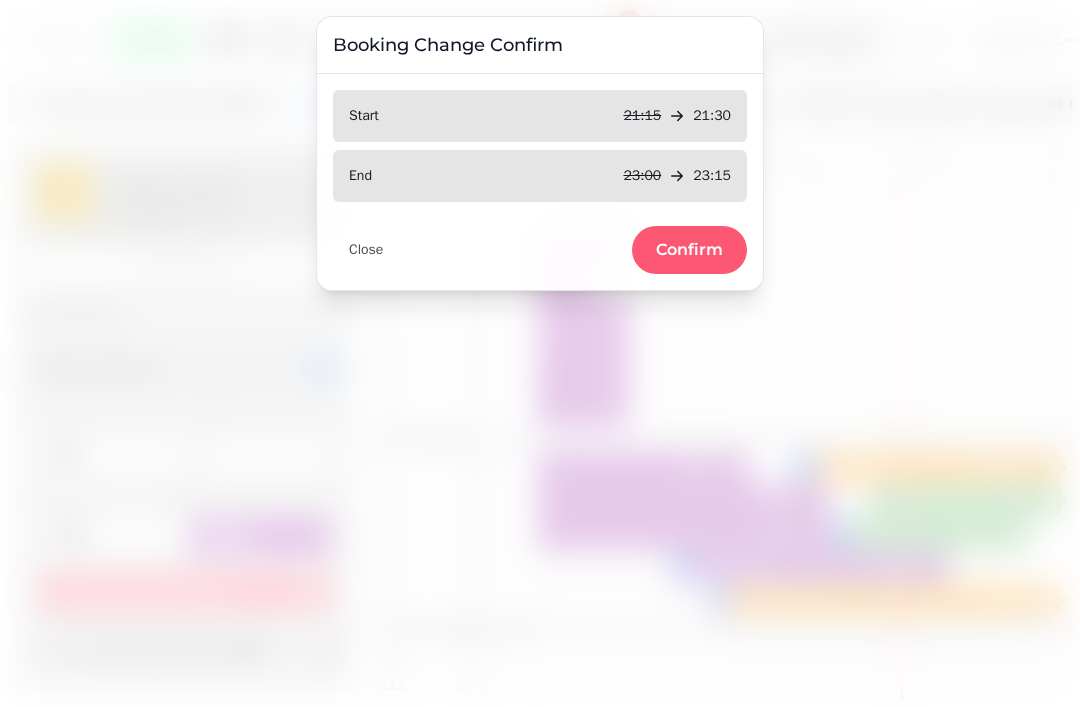 click on "Confirm" at bounding box center [689, 250] 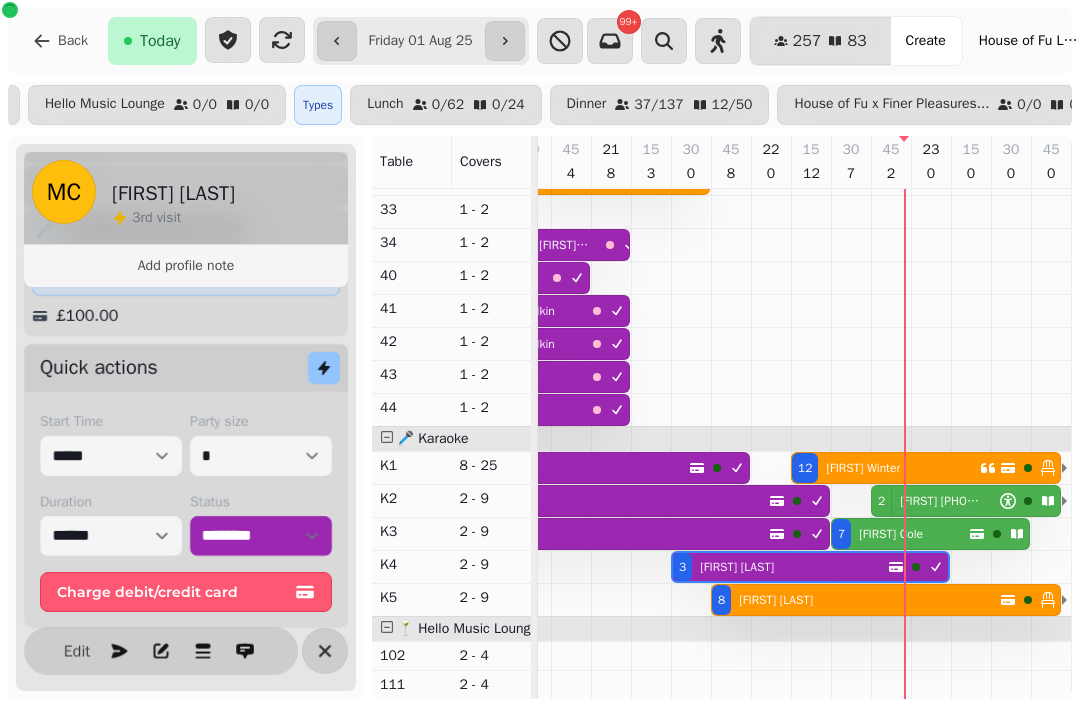 click on "[FIRST]   [LAST]" at bounding box center [776, 600] 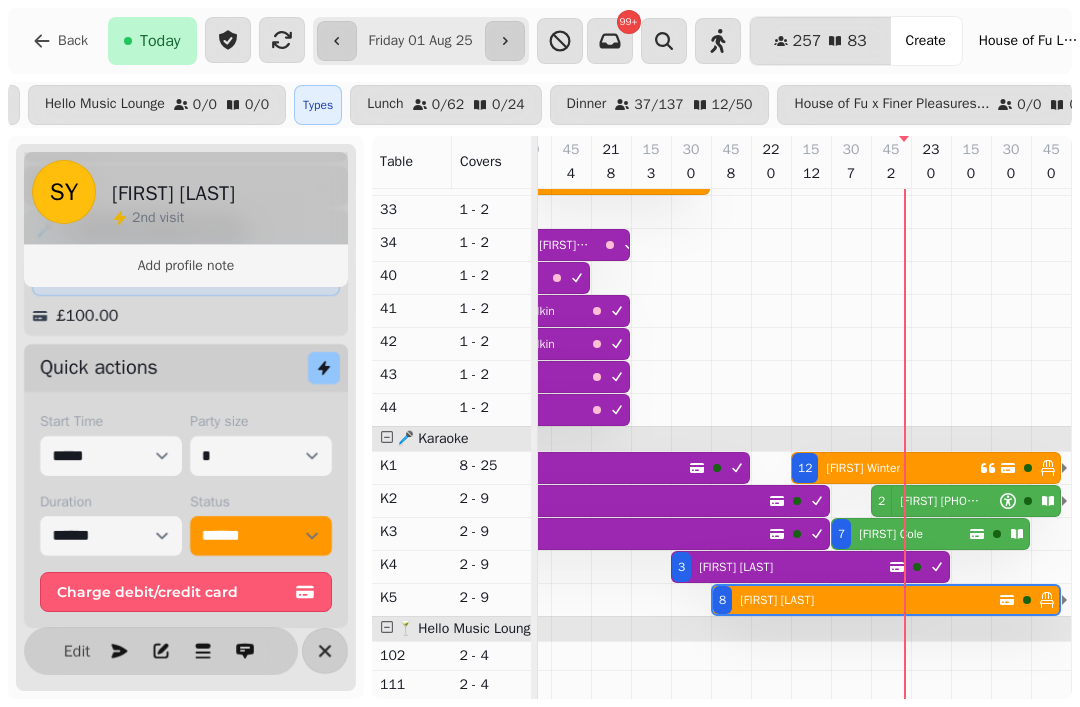 select on "**********" 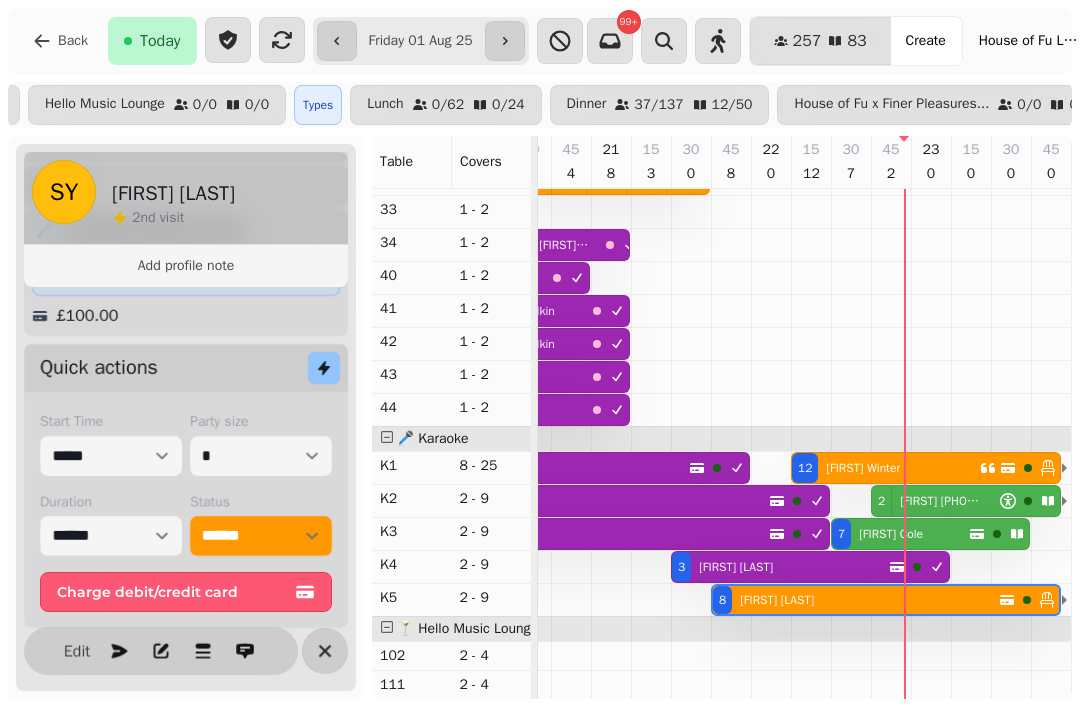 select on "*" 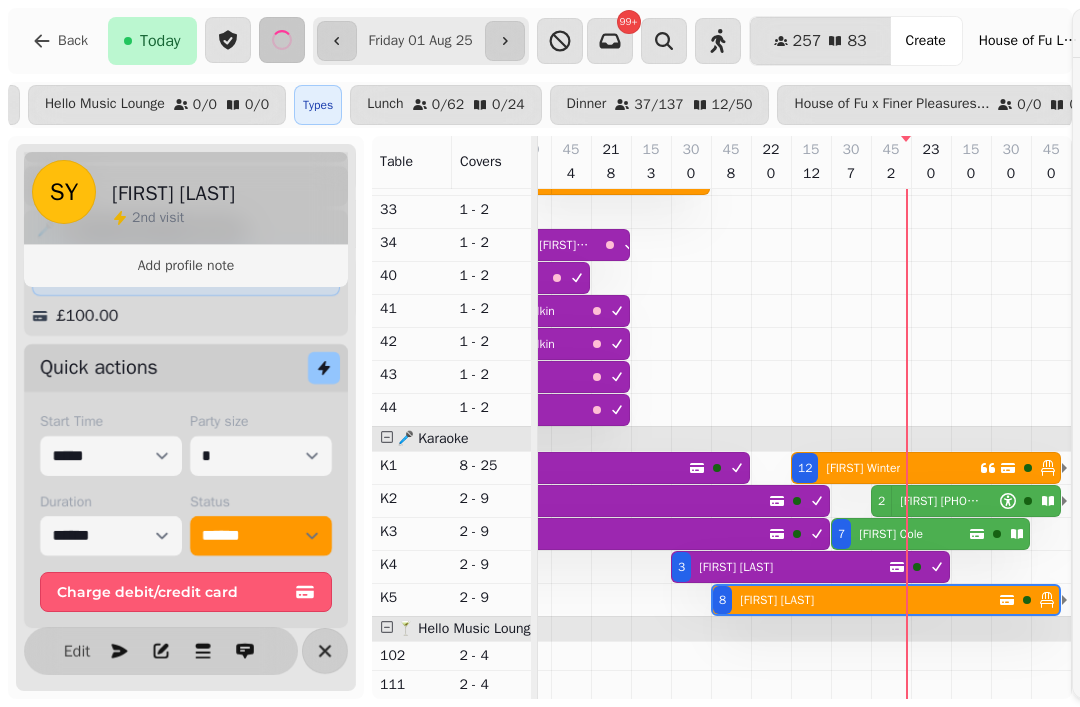 scroll, scrollTop: 645, scrollLeft: 1467, axis: both 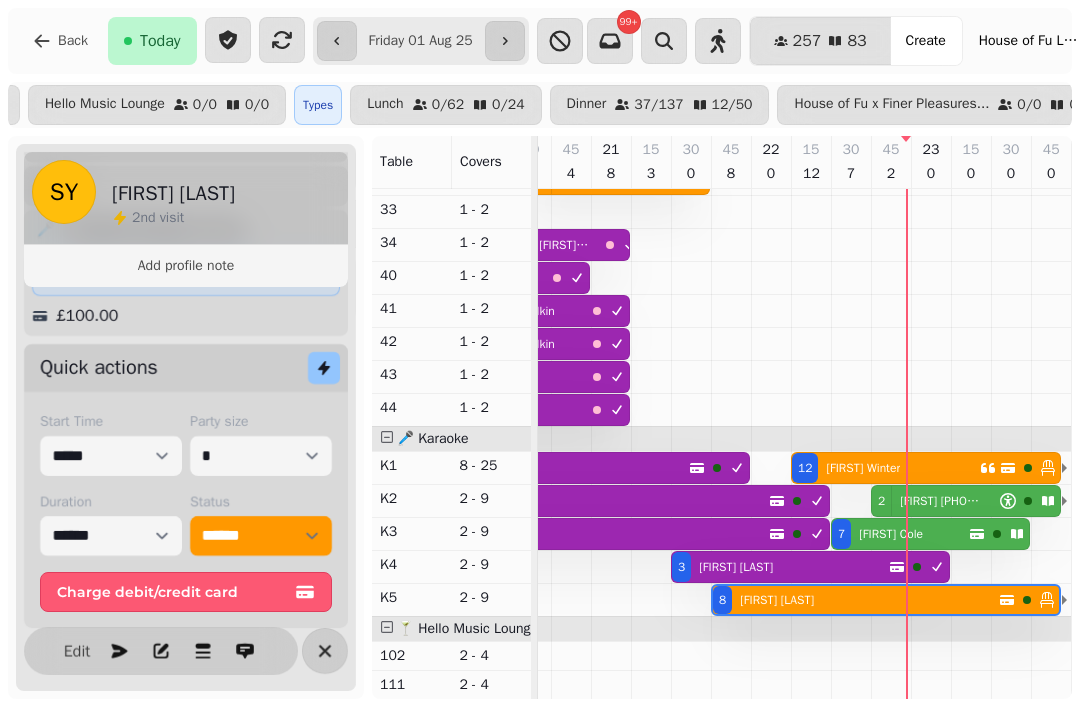 click on "[FIRST]    [PHONE]" at bounding box center [937, 501] 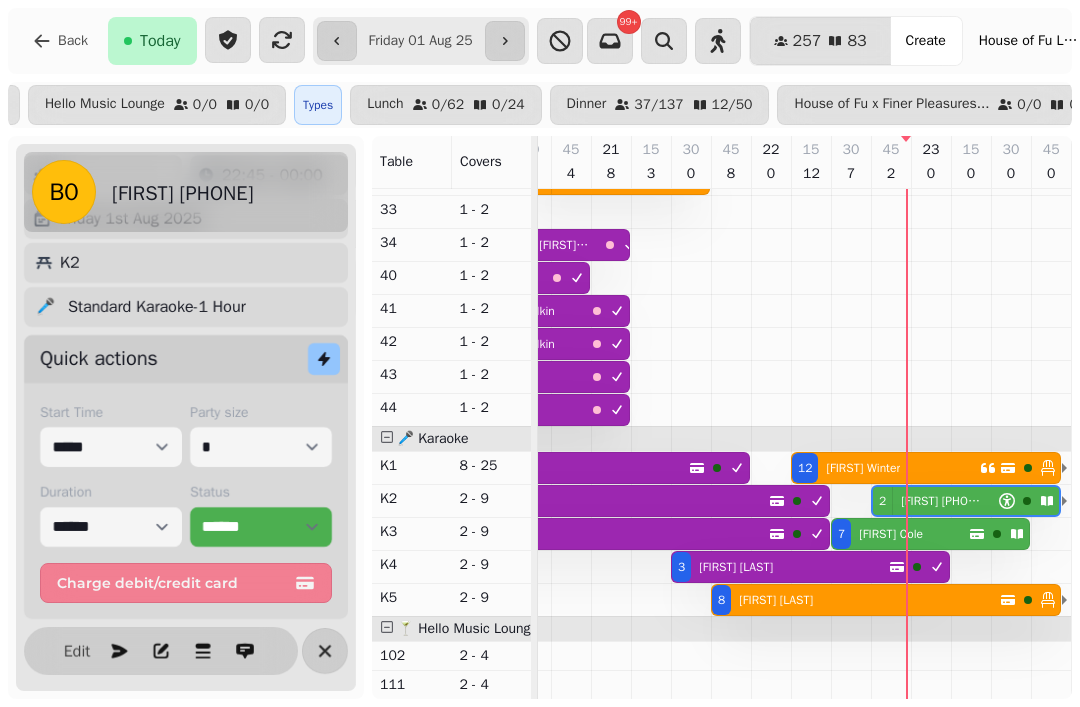 select on "**********" 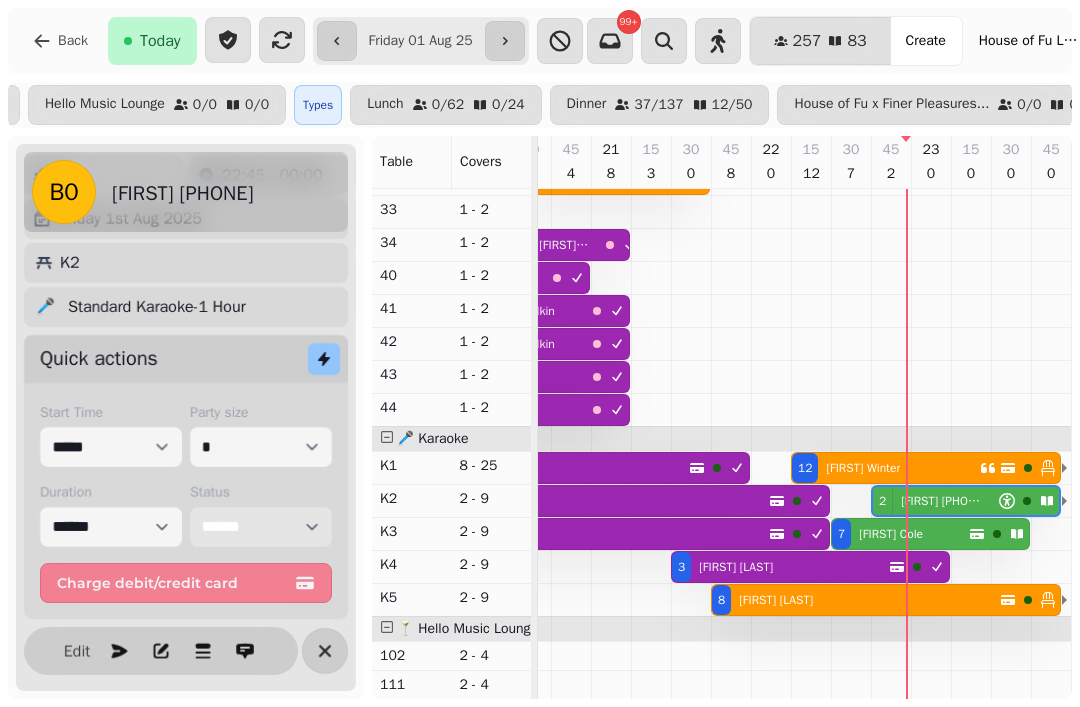 click on "**********" at bounding box center (261, 527) 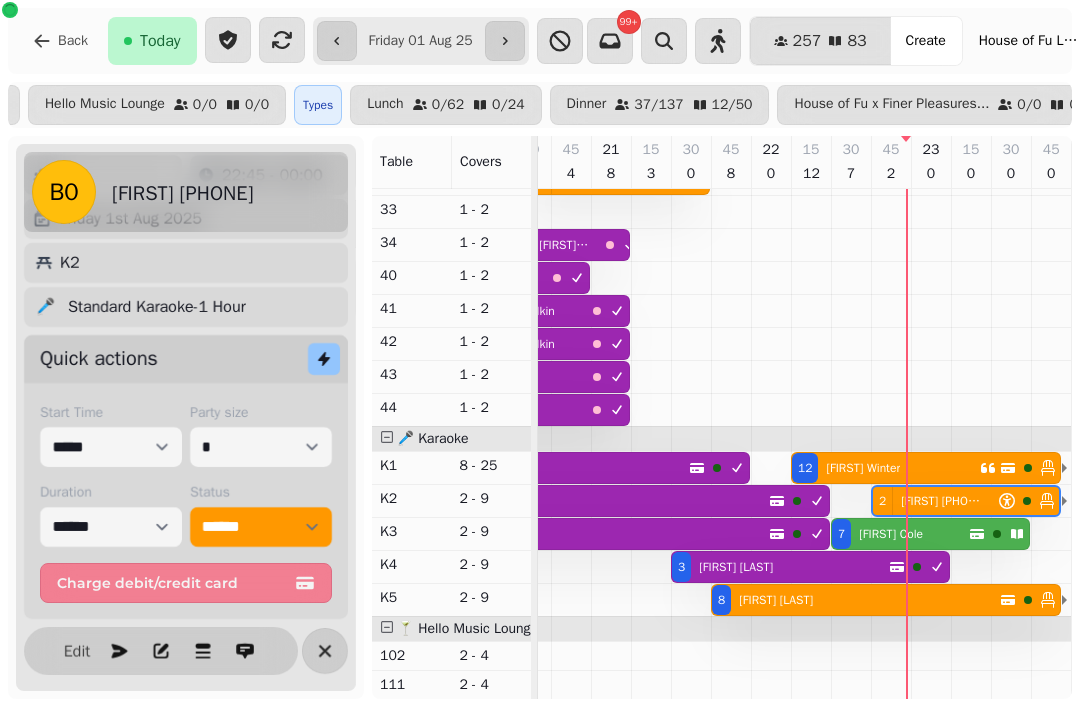 click on "[NUMBER] [FIRST]   [LAST]" at bounding box center [900, 534] 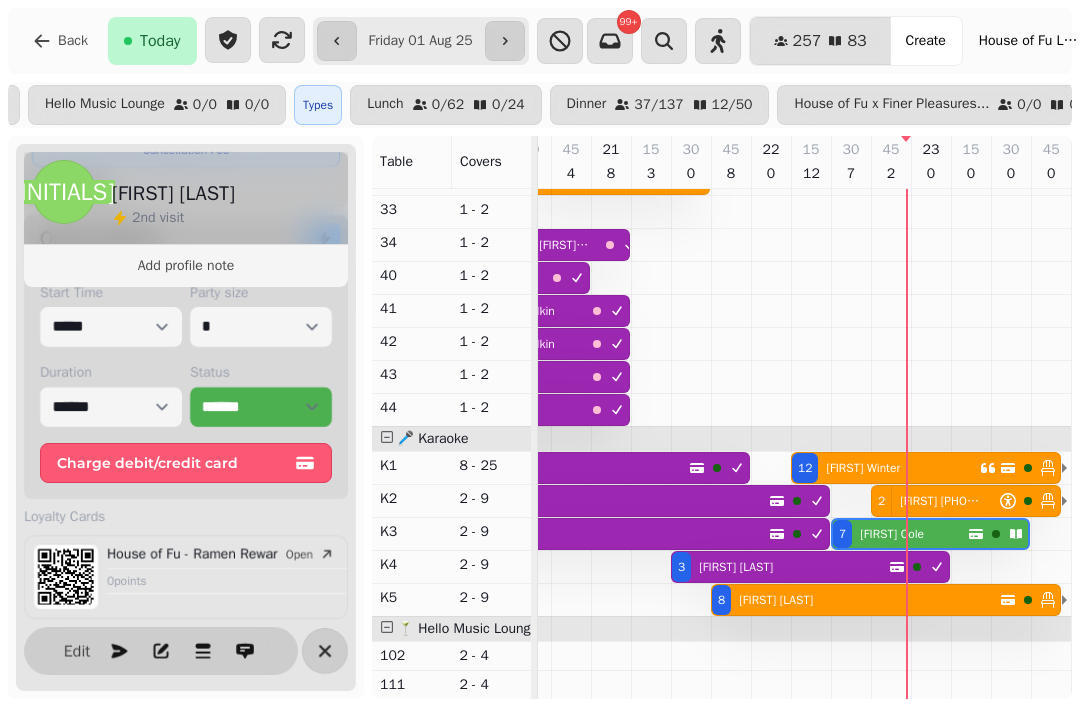 scroll, scrollTop: 433, scrollLeft: 0, axis: vertical 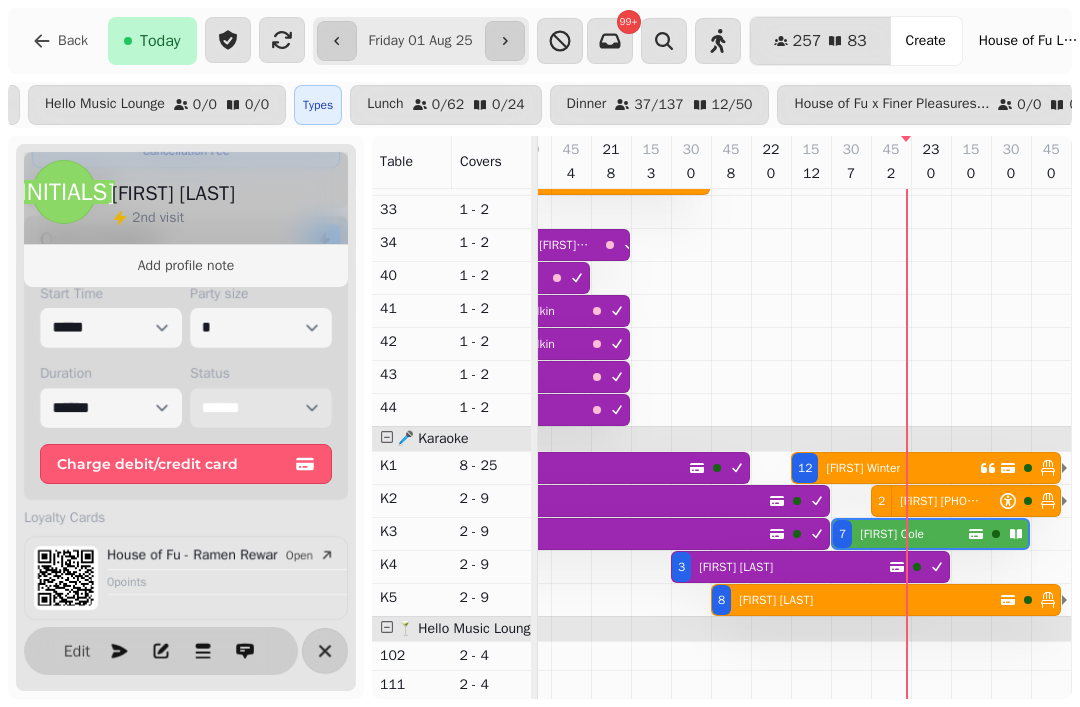 click on "**********" at bounding box center (261, 408) 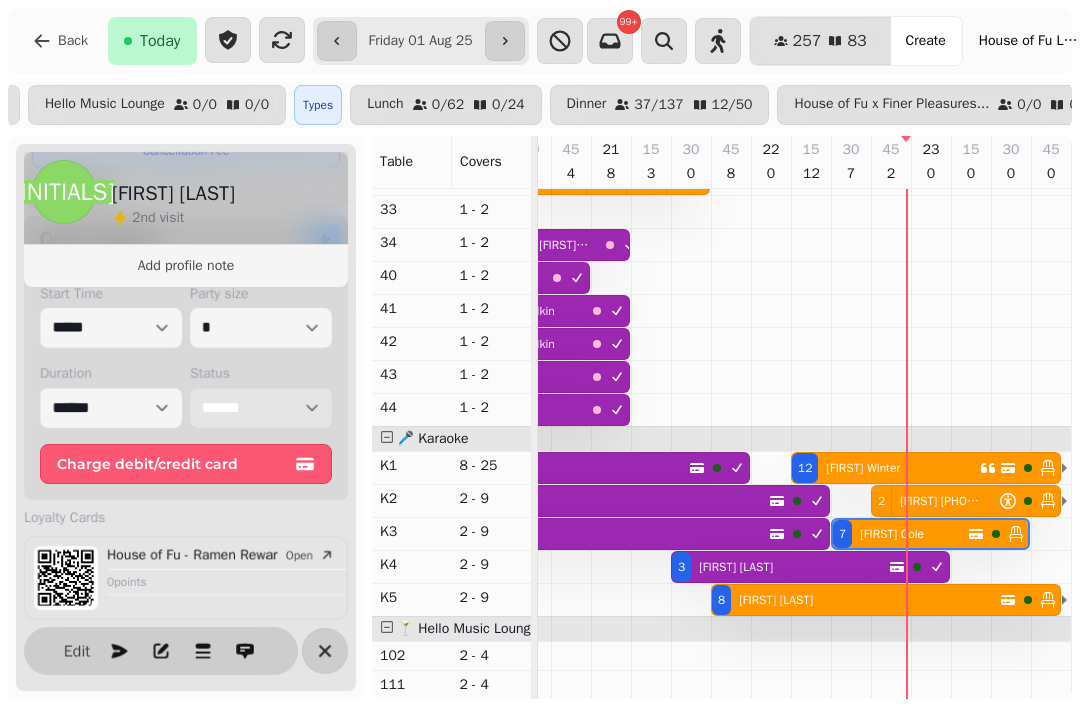 select on "******" 